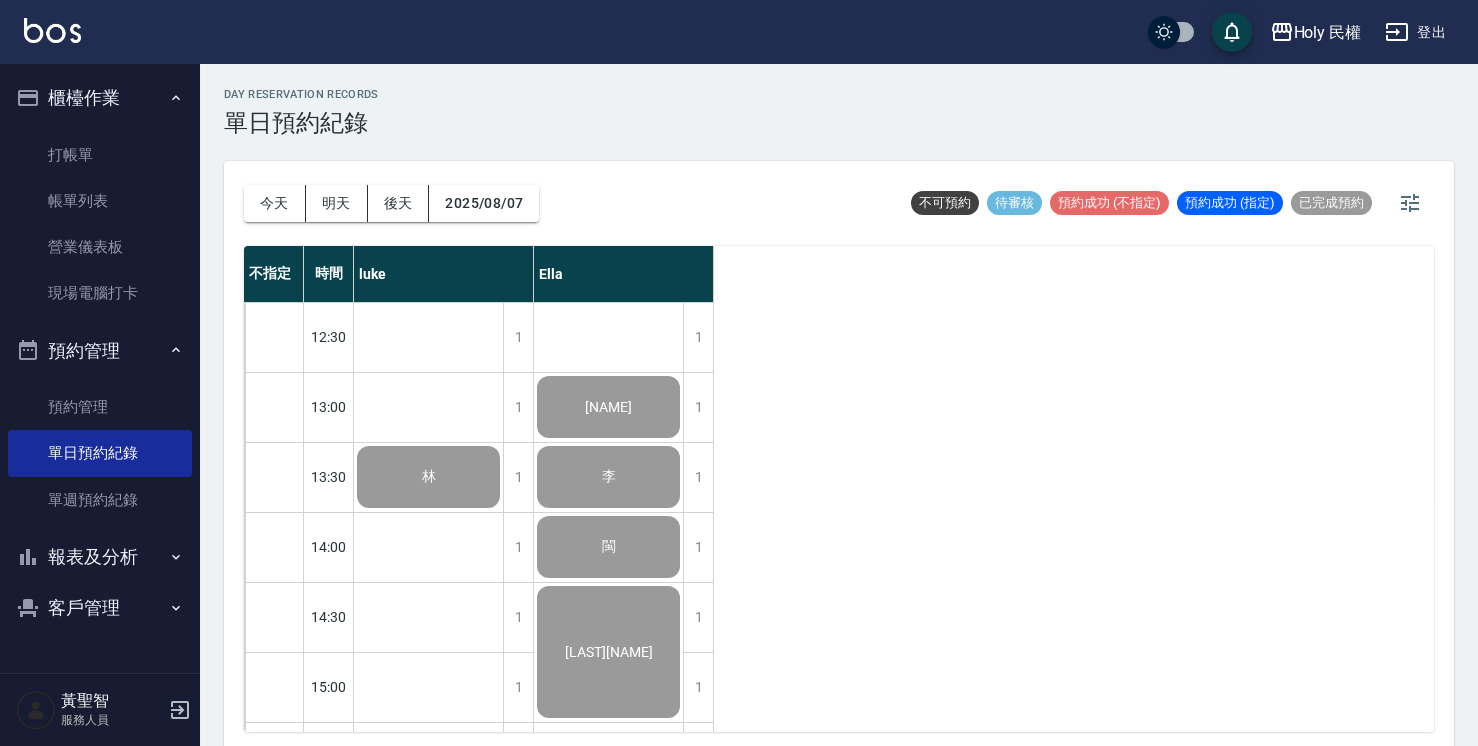 scroll, scrollTop: 5, scrollLeft: 0, axis: vertical 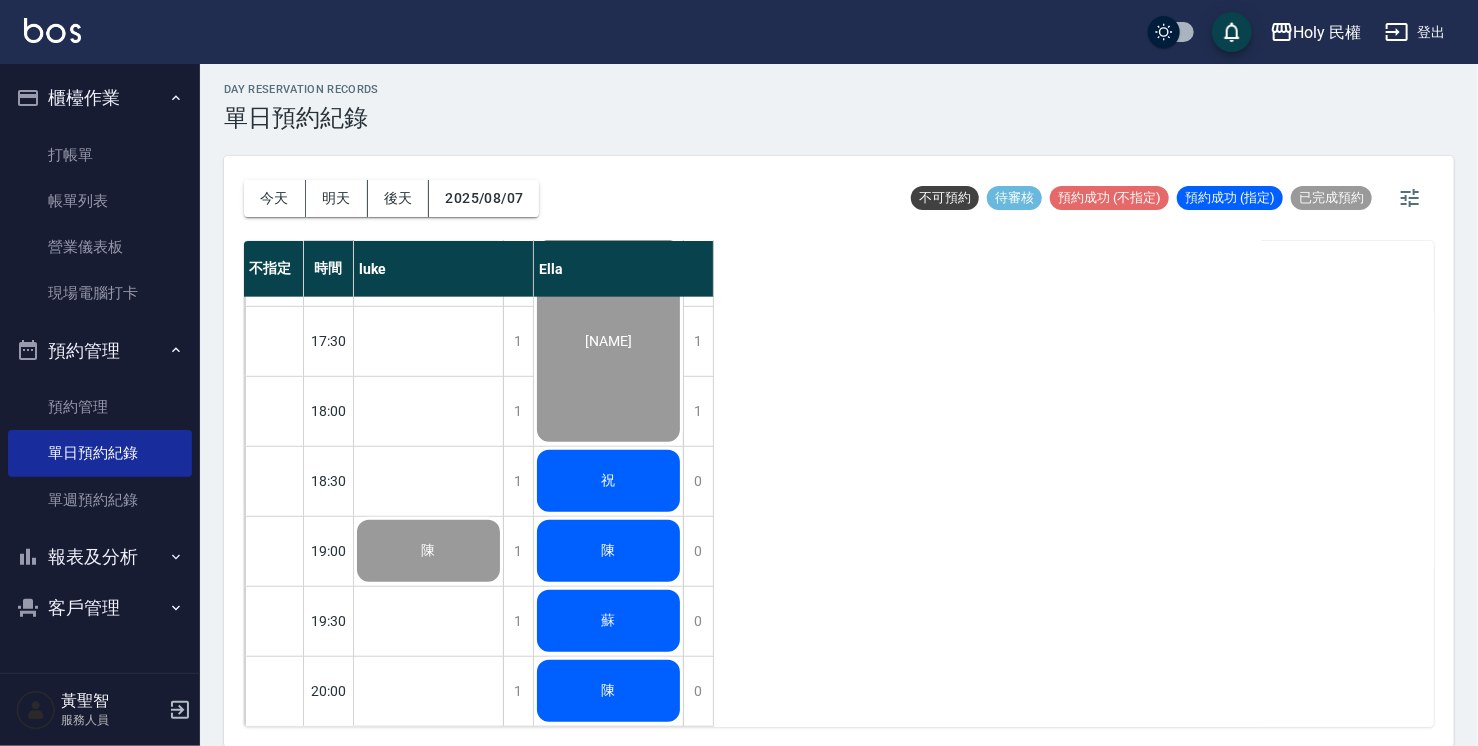 click on "祝" at bounding box center [428, -219] 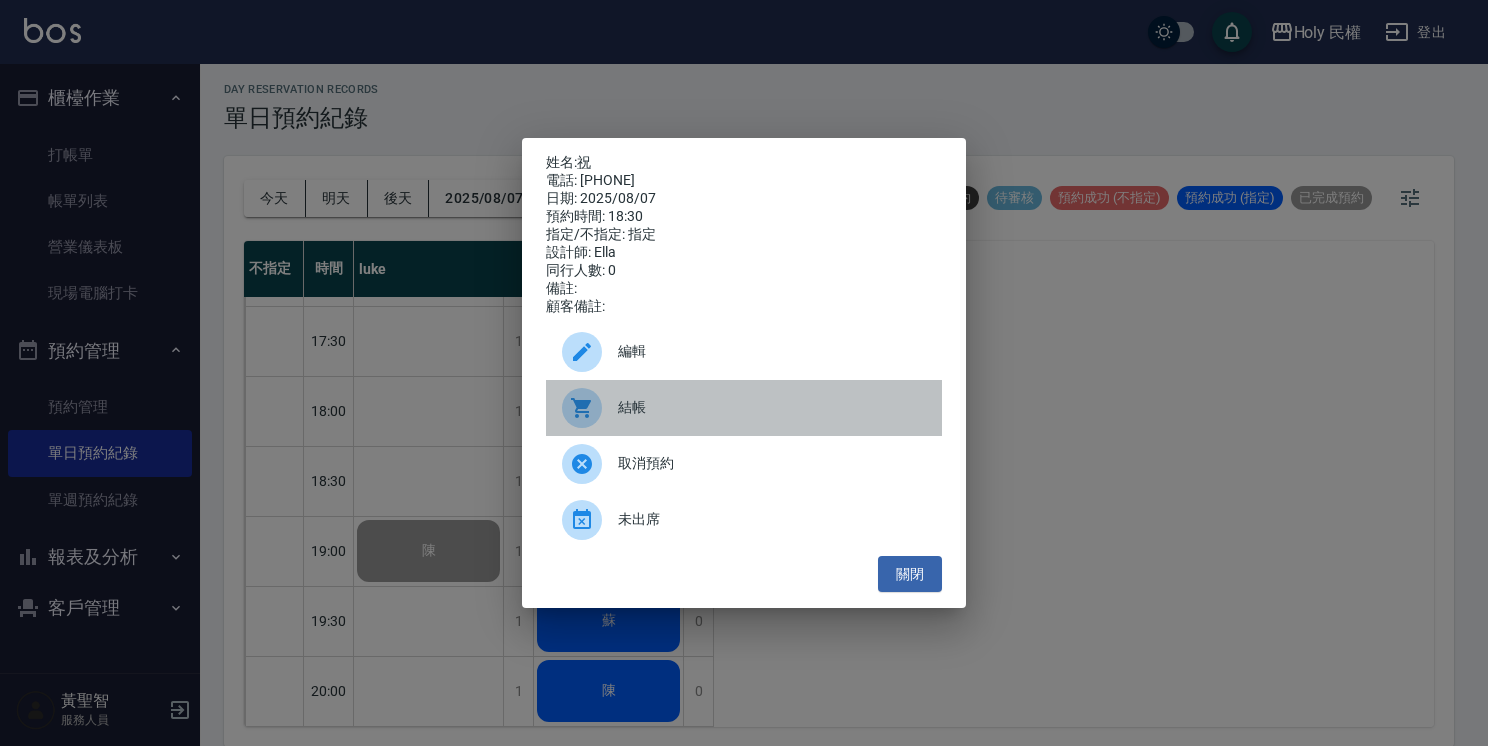 click on "結帳" at bounding box center [744, 408] 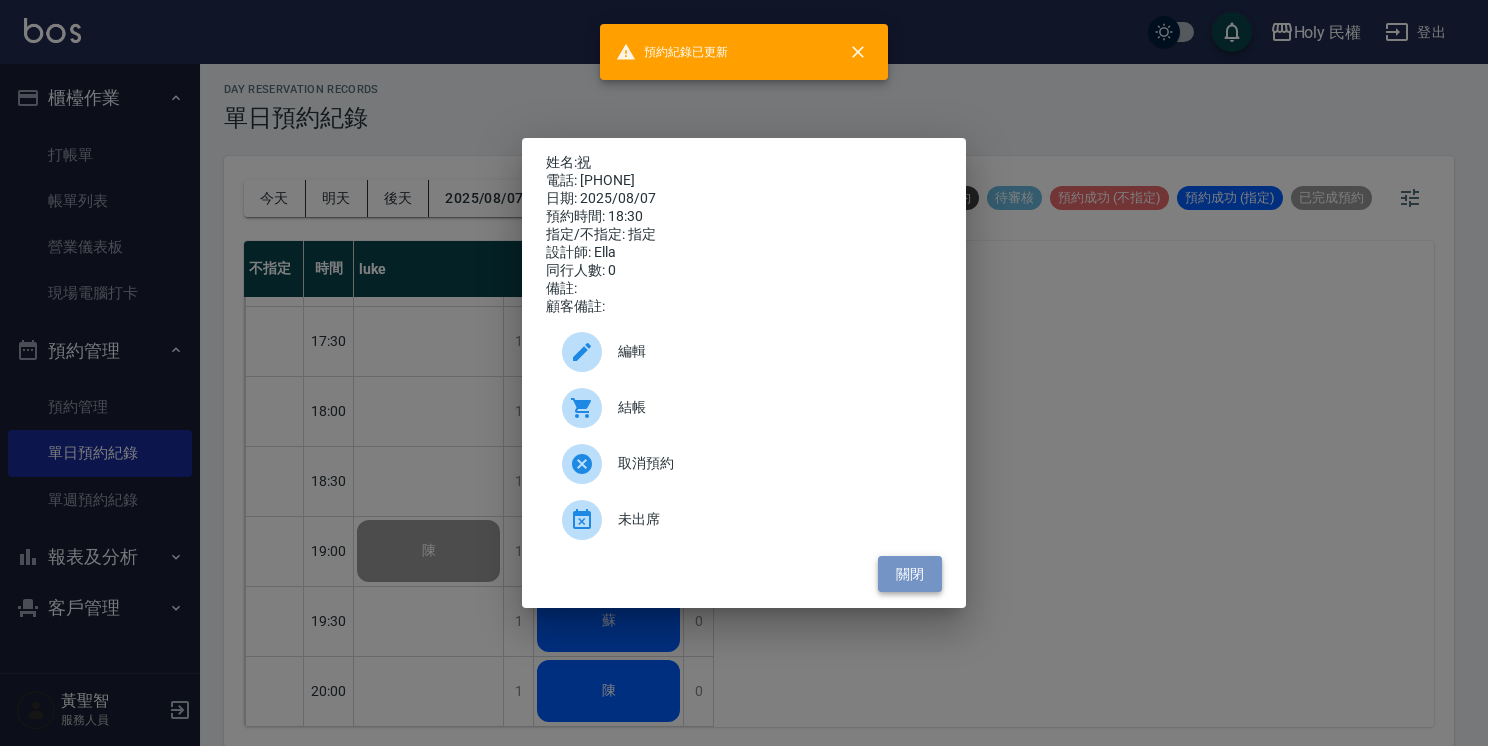 click on "關閉" at bounding box center (910, 574) 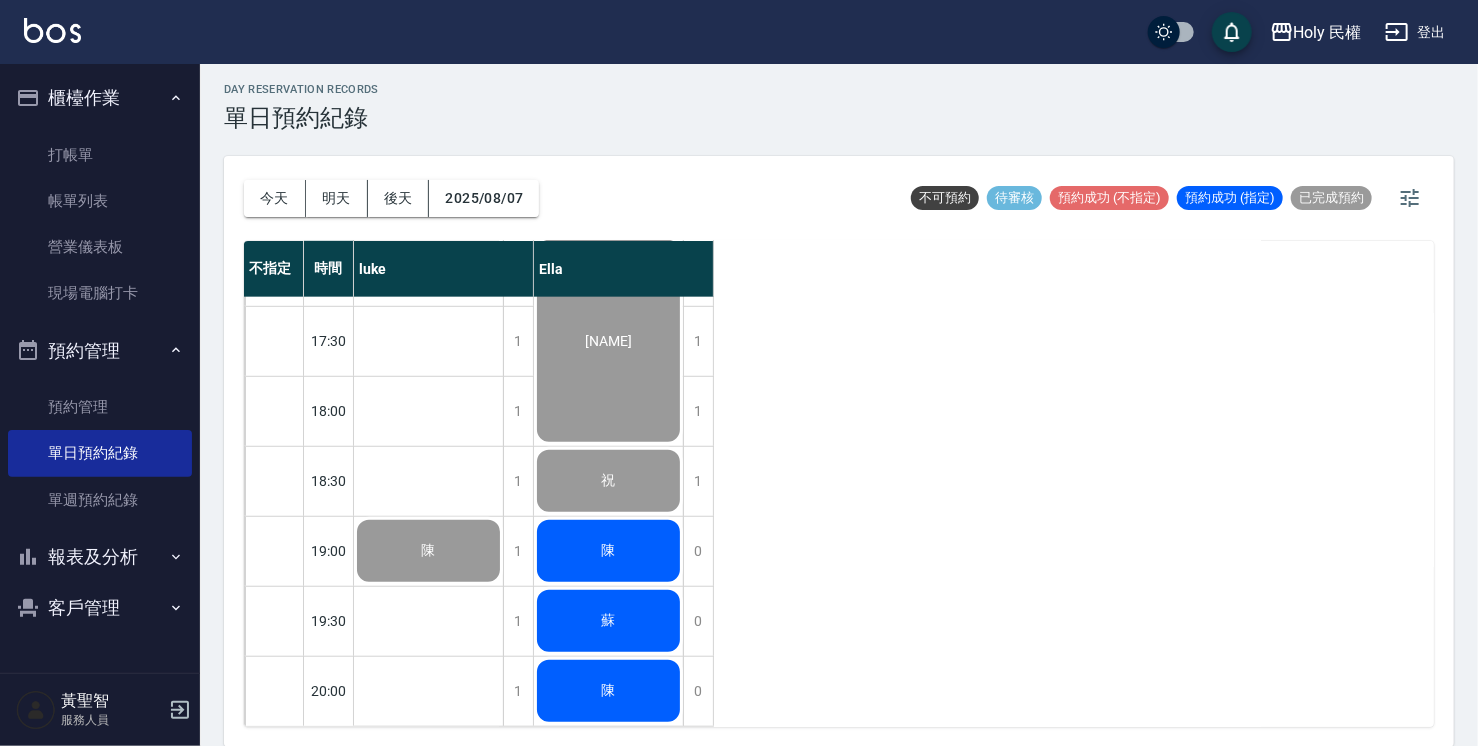 click on "陳" at bounding box center (428, -219) 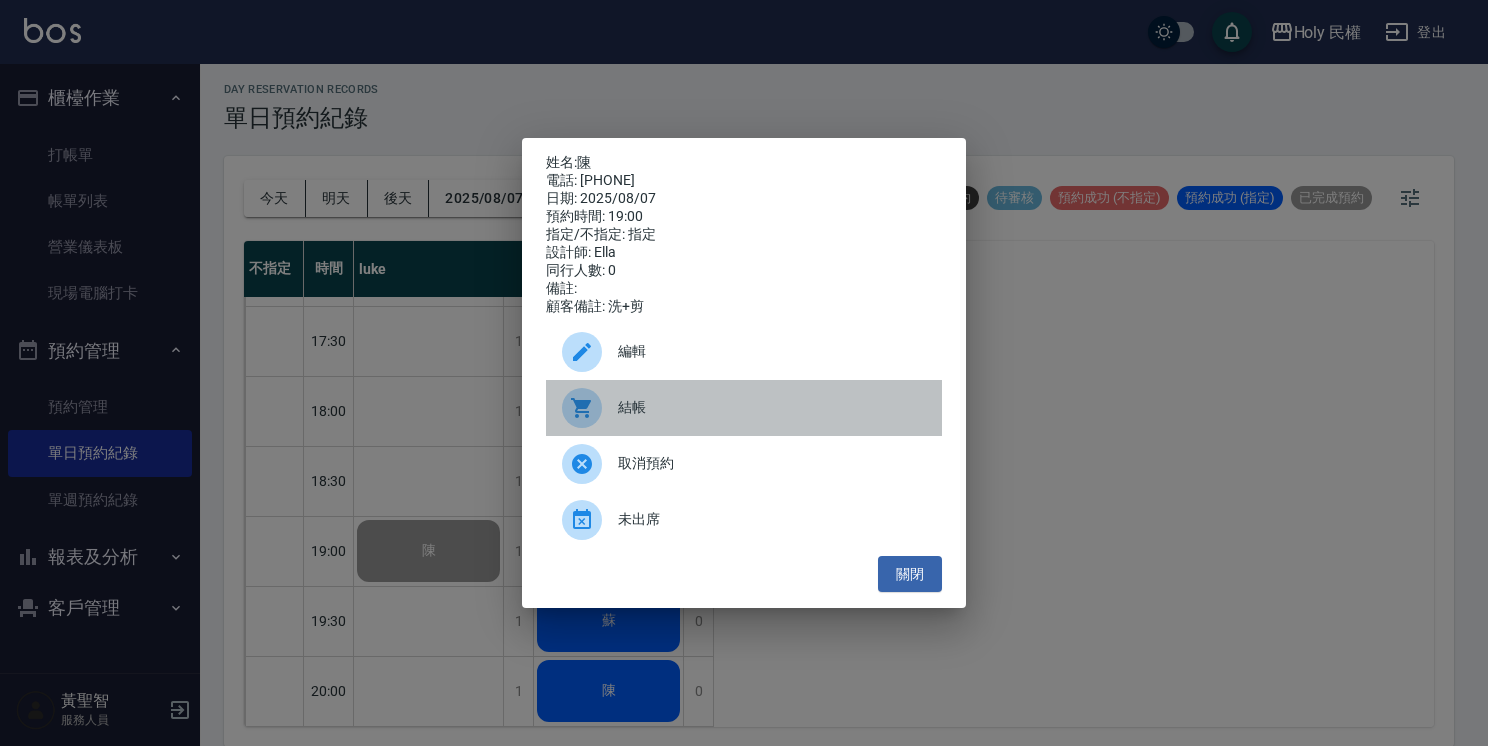 click at bounding box center (590, 408) 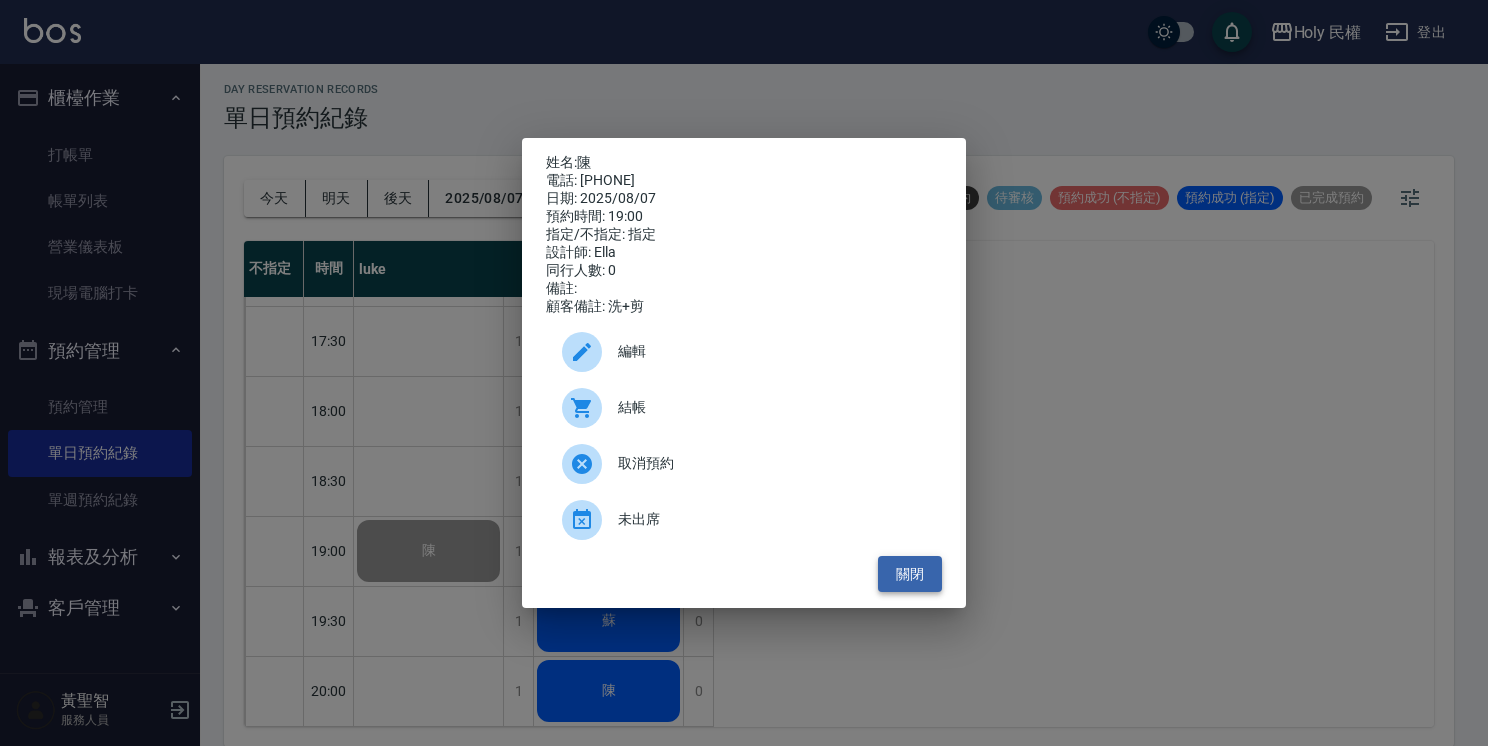 click on "關閉" at bounding box center [910, 574] 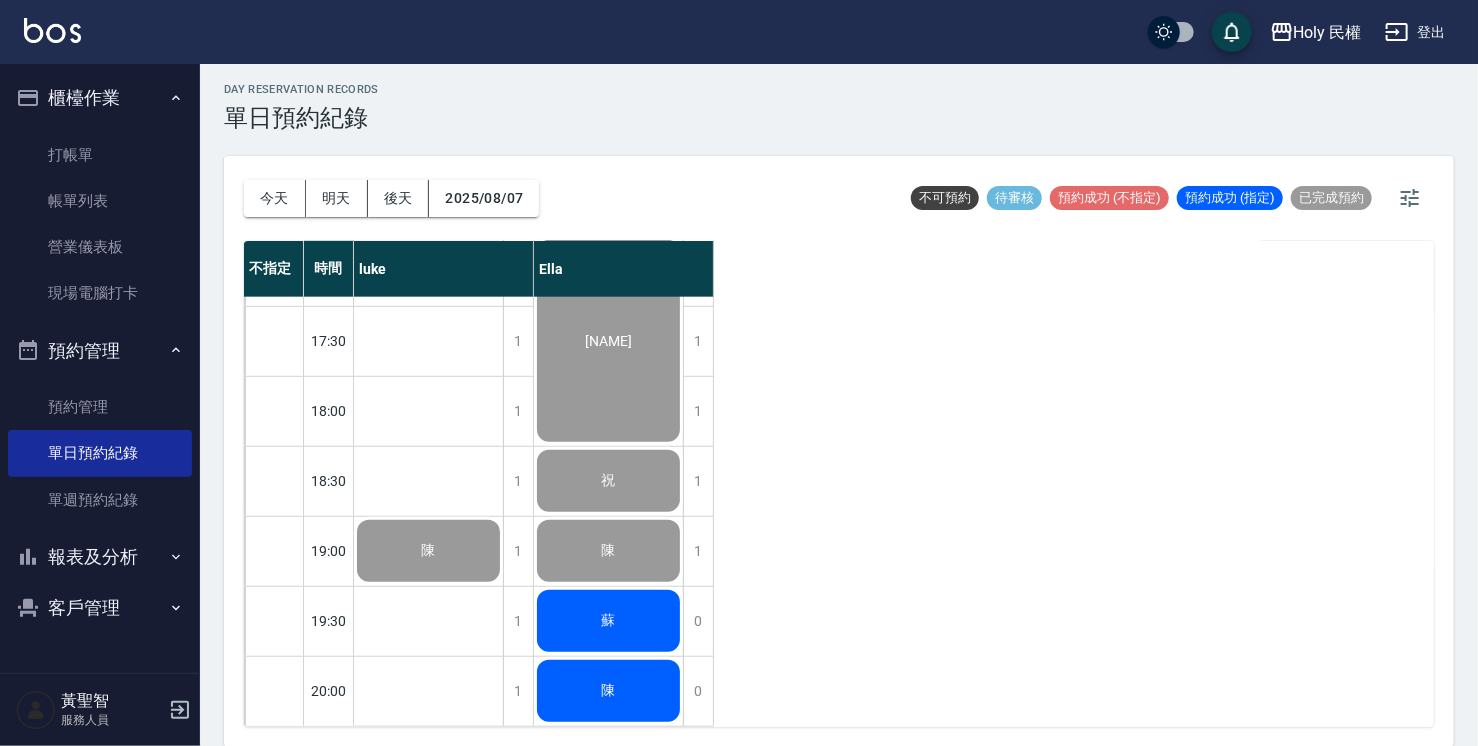 click on "蘇" at bounding box center (428, -219) 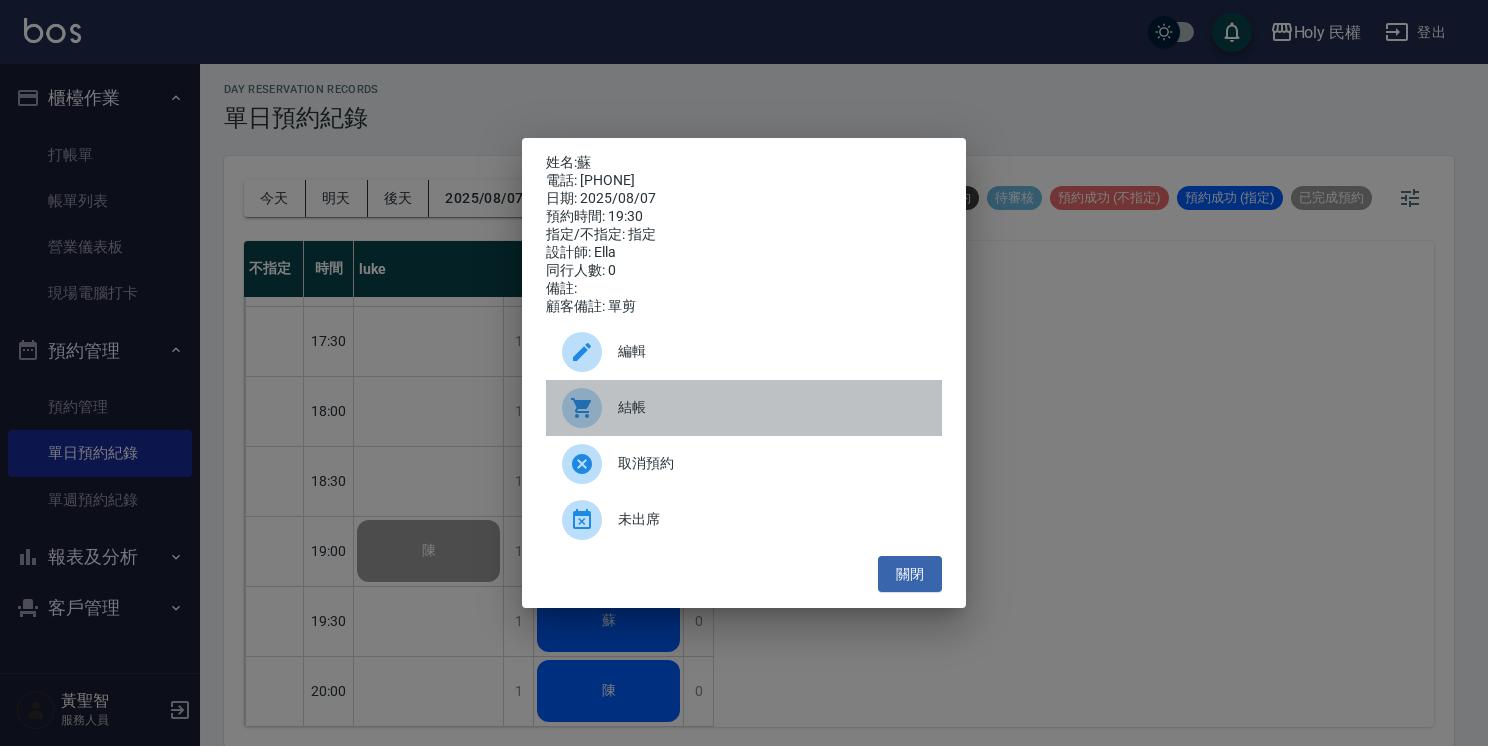 click on "結帳" at bounding box center [744, 408] 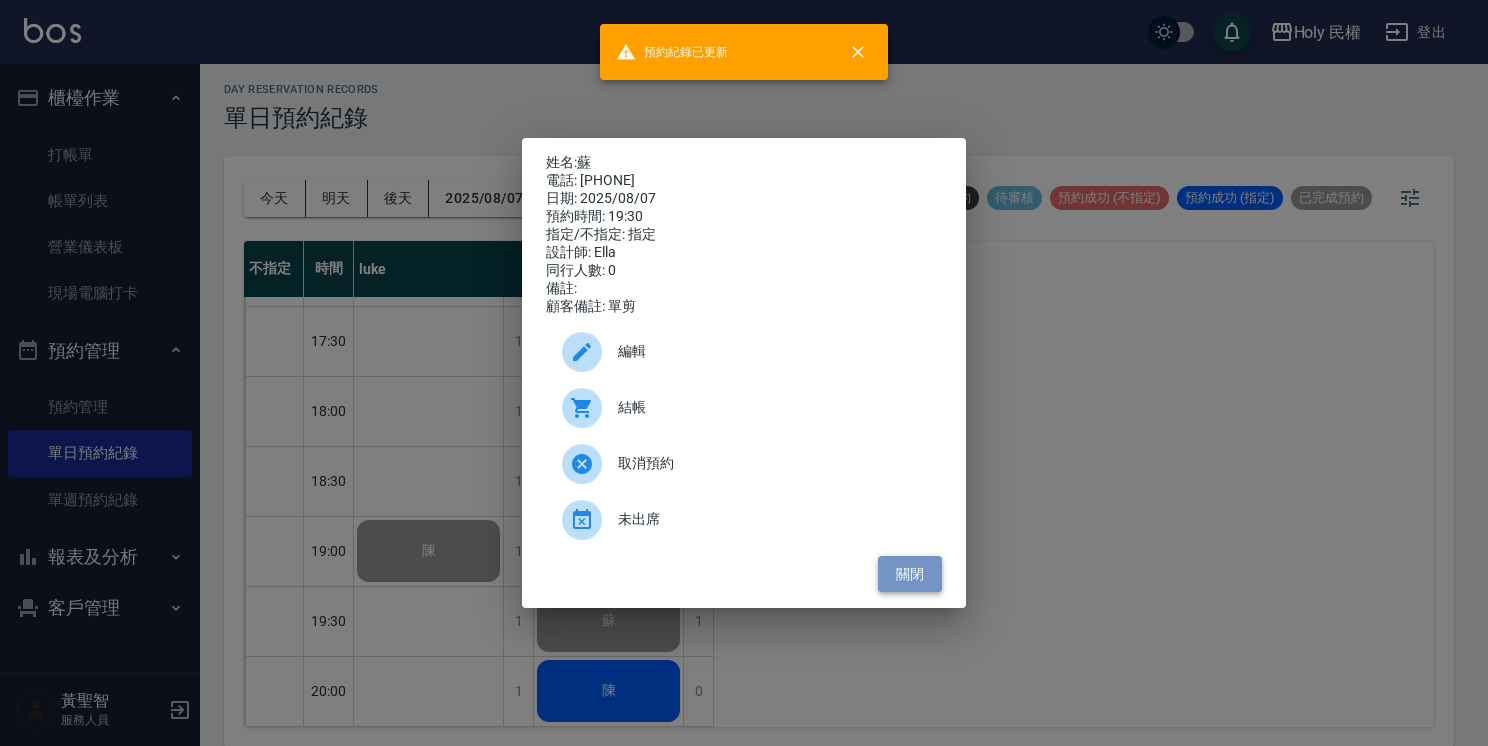 click on "關閉" at bounding box center [910, 574] 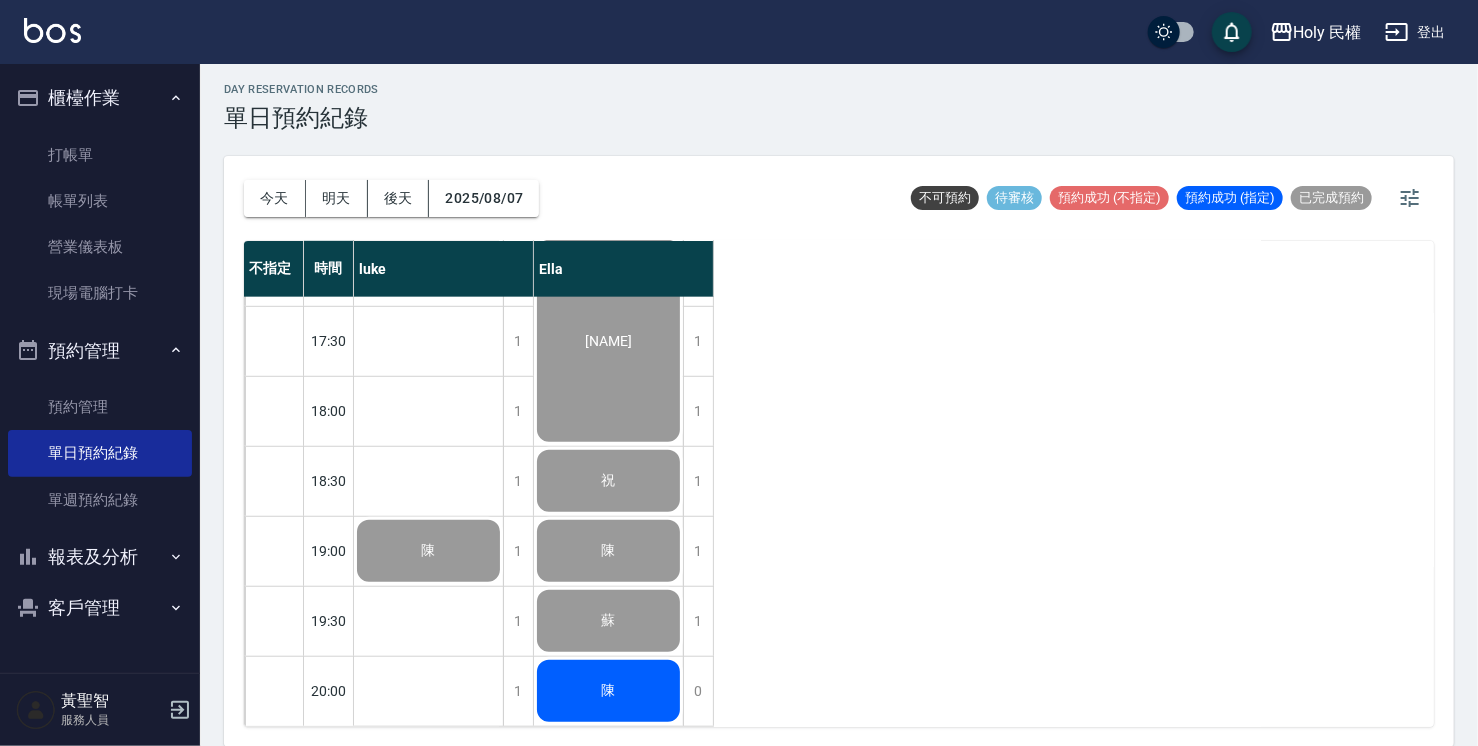 click on "陳" at bounding box center [428, -219] 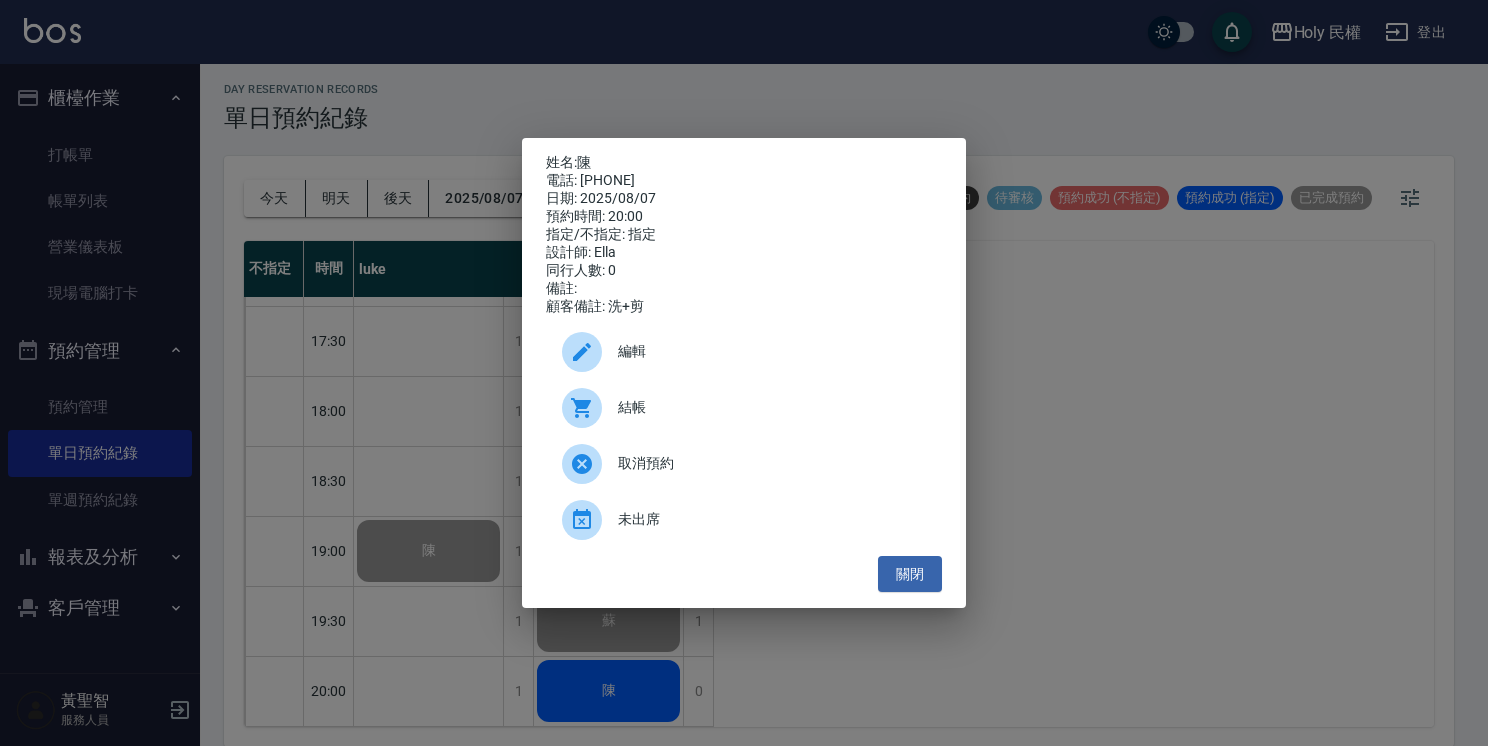 click on "結帳" at bounding box center [772, 407] 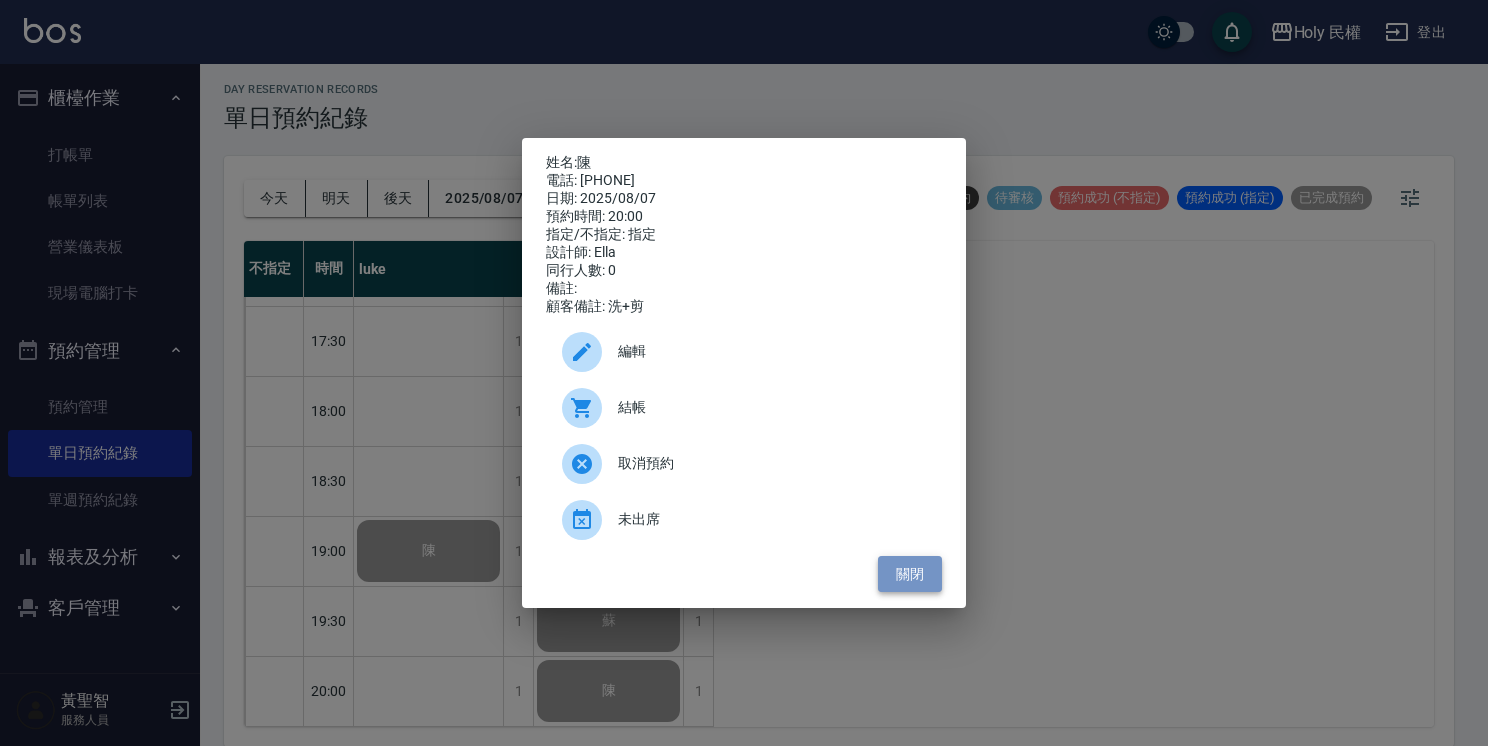 click on "關閉" at bounding box center (910, 574) 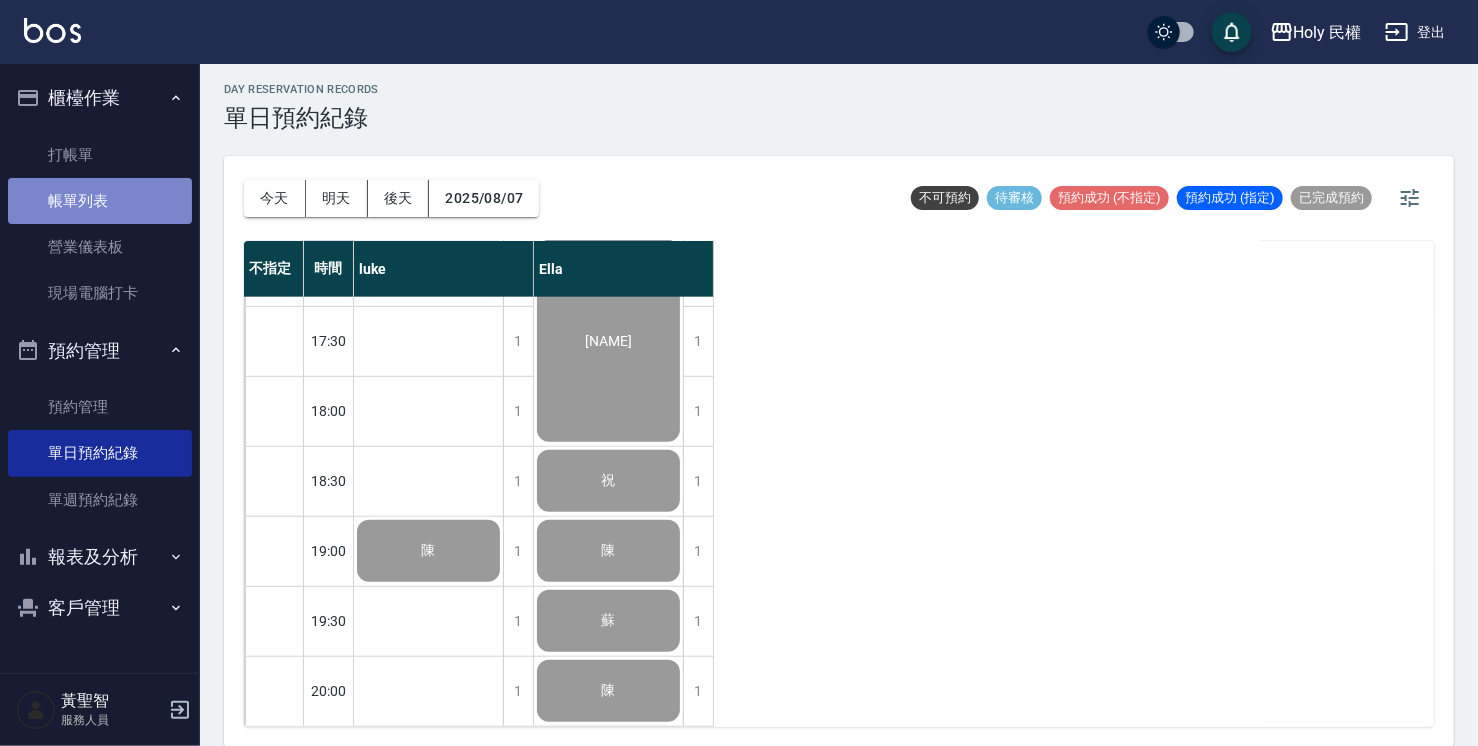 click on "帳單列表" at bounding box center (100, 201) 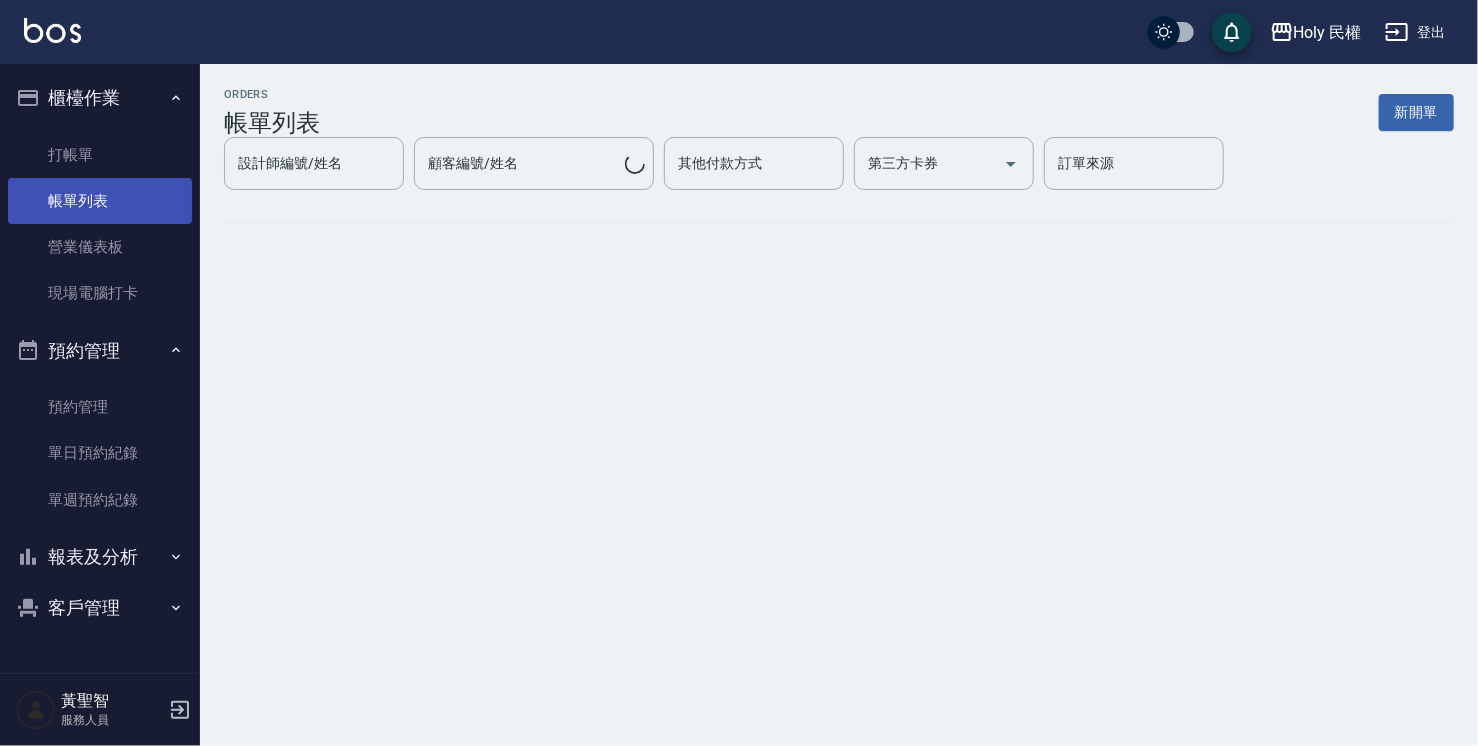 scroll, scrollTop: 0, scrollLeft: 0, axis: both 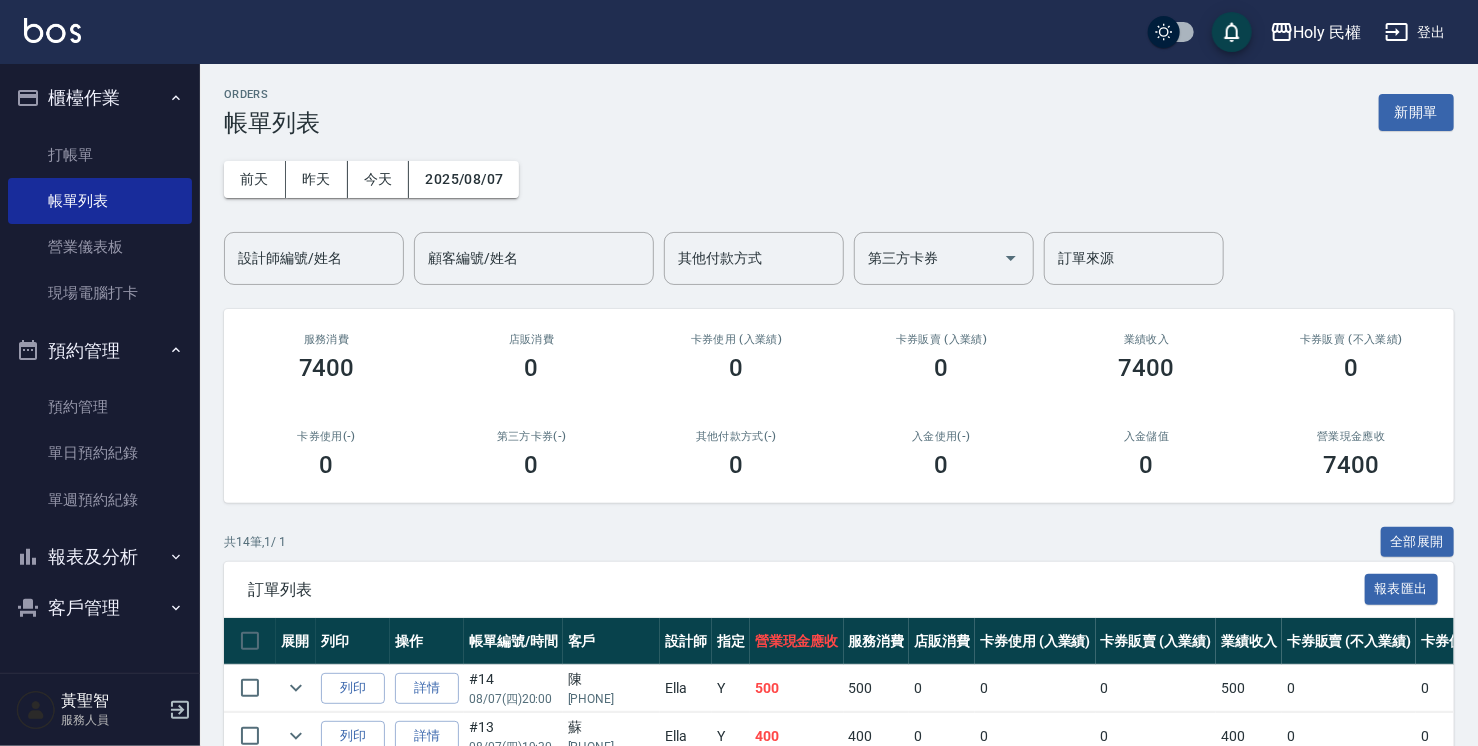 click on "帳單列表" at bounding box center [100, 201] 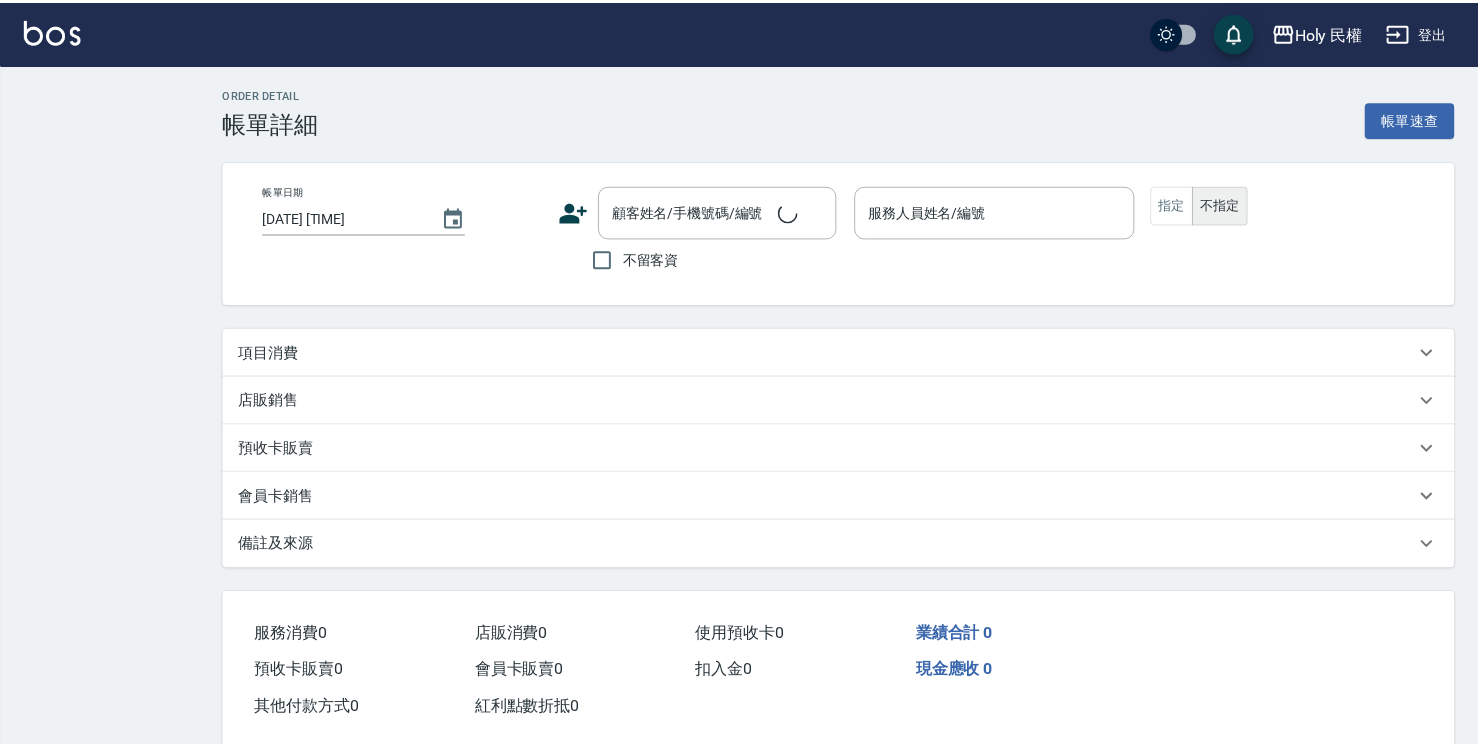 scroll, scrollTop: 0, scrollLeft: 0, axis: both 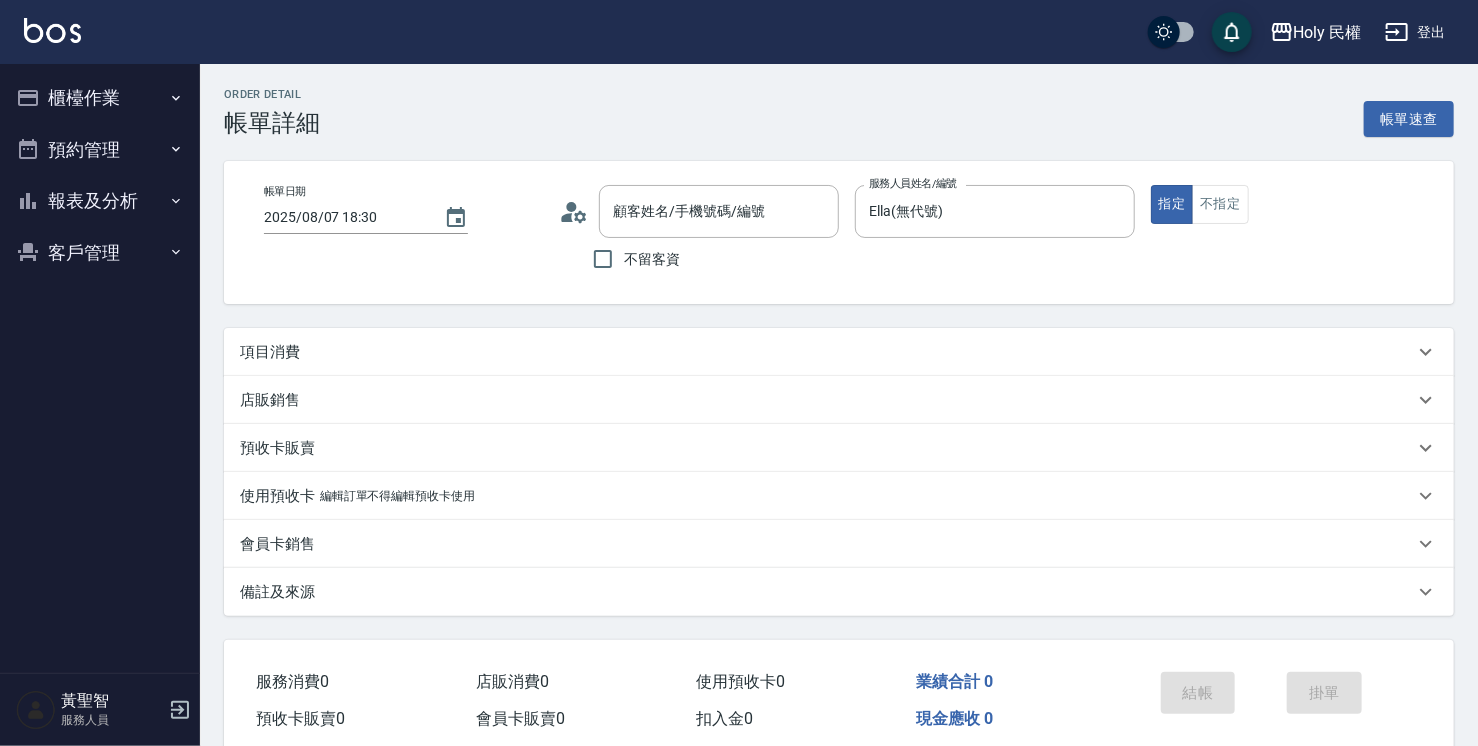 type on "2025/08/07 18:30" 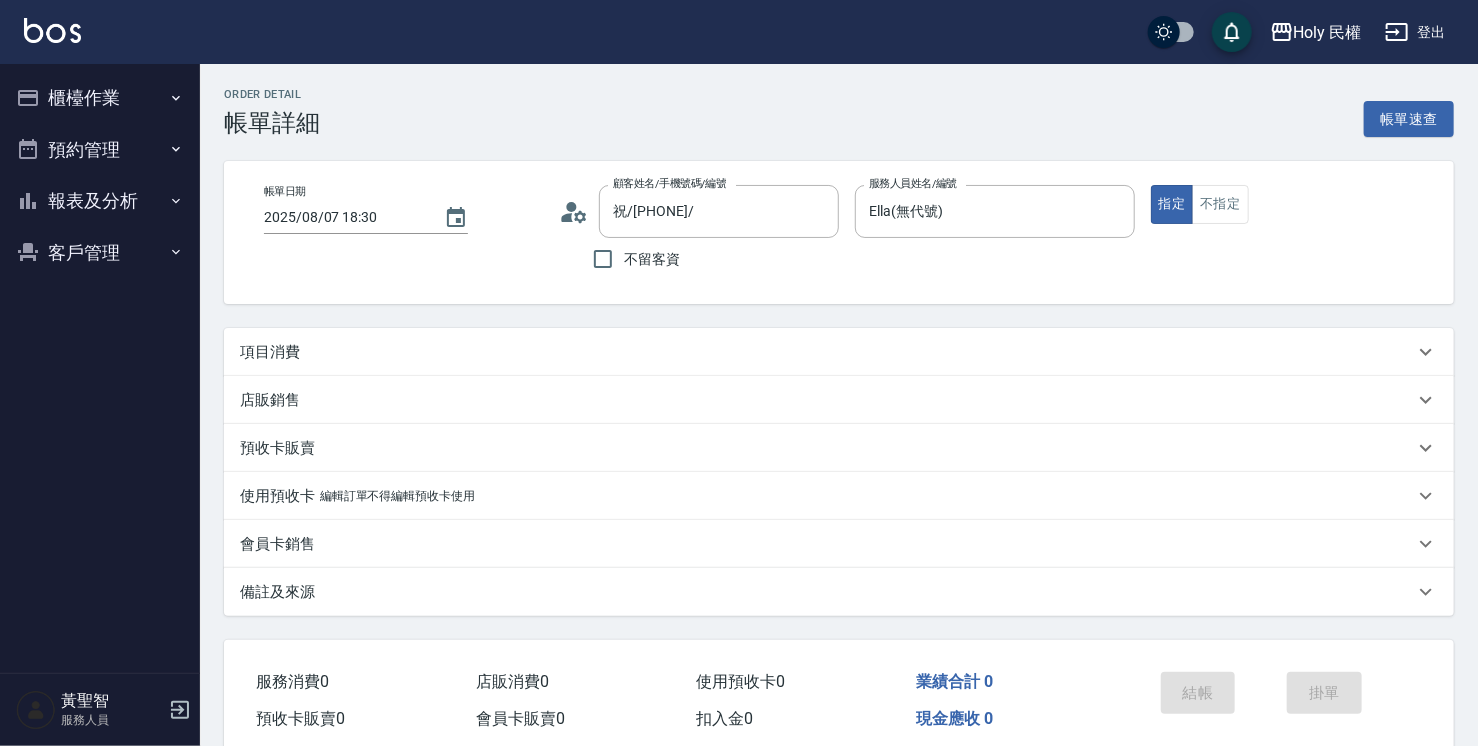 type on "祝/0963635699/" 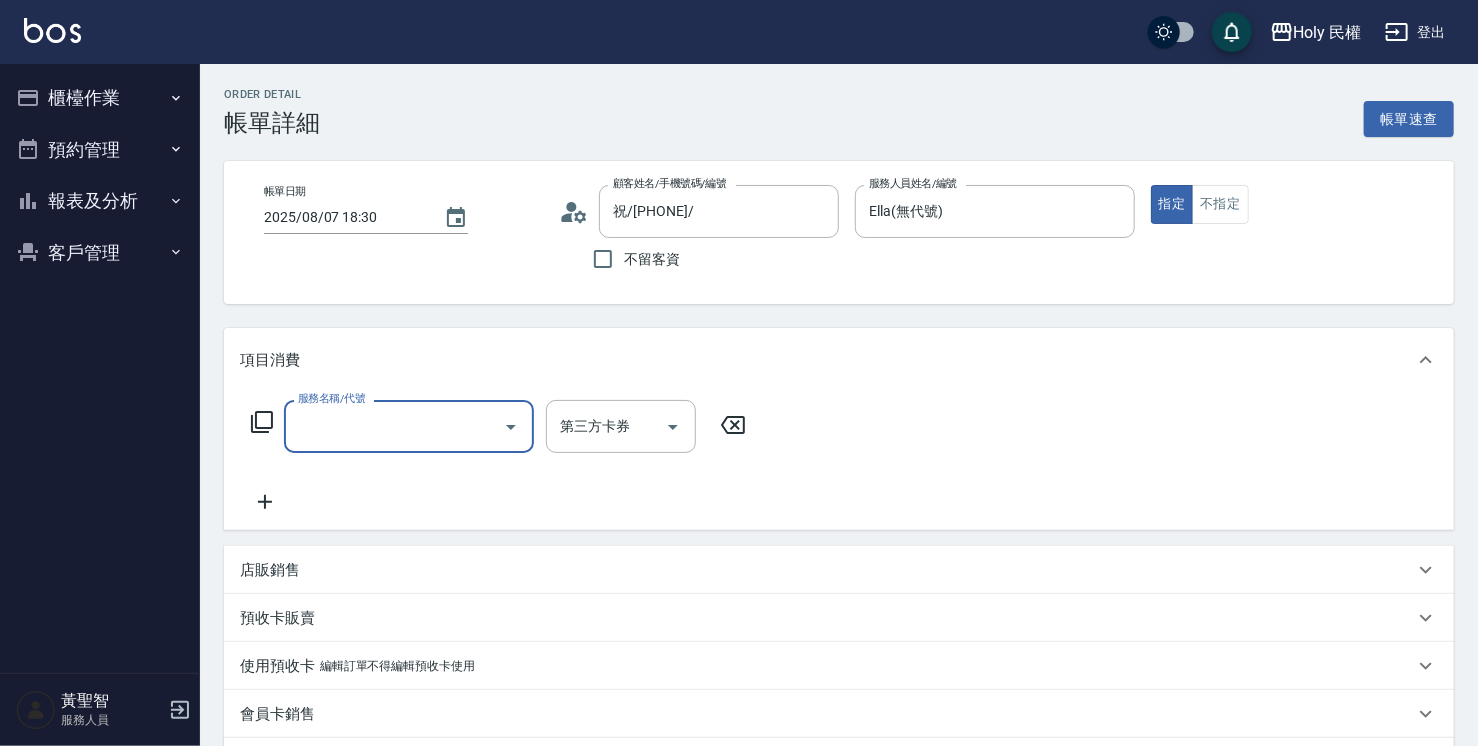 scroll, scrollTop: 0, scrollLeft: 0, axis: both 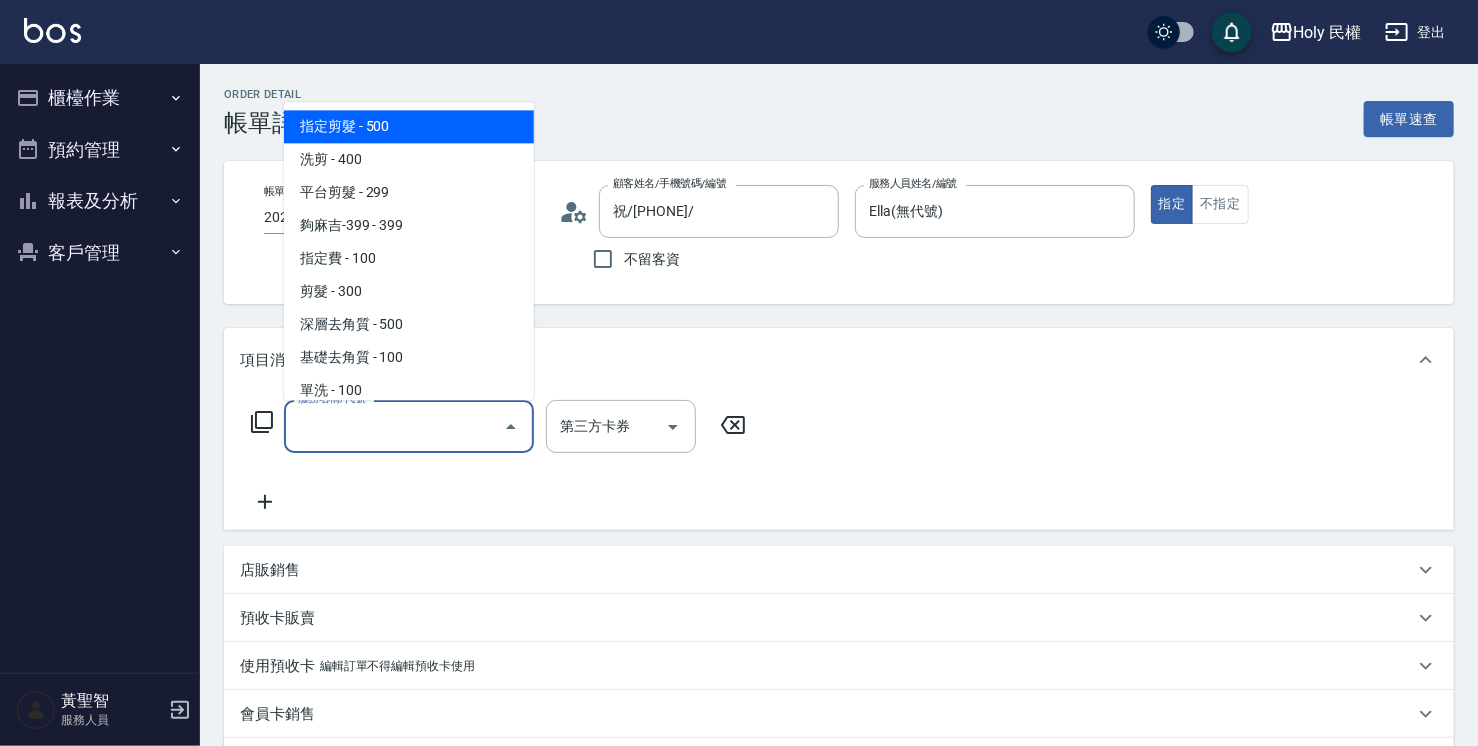 click on "指定剪髮 - 500" at bounding box center (409, 126) 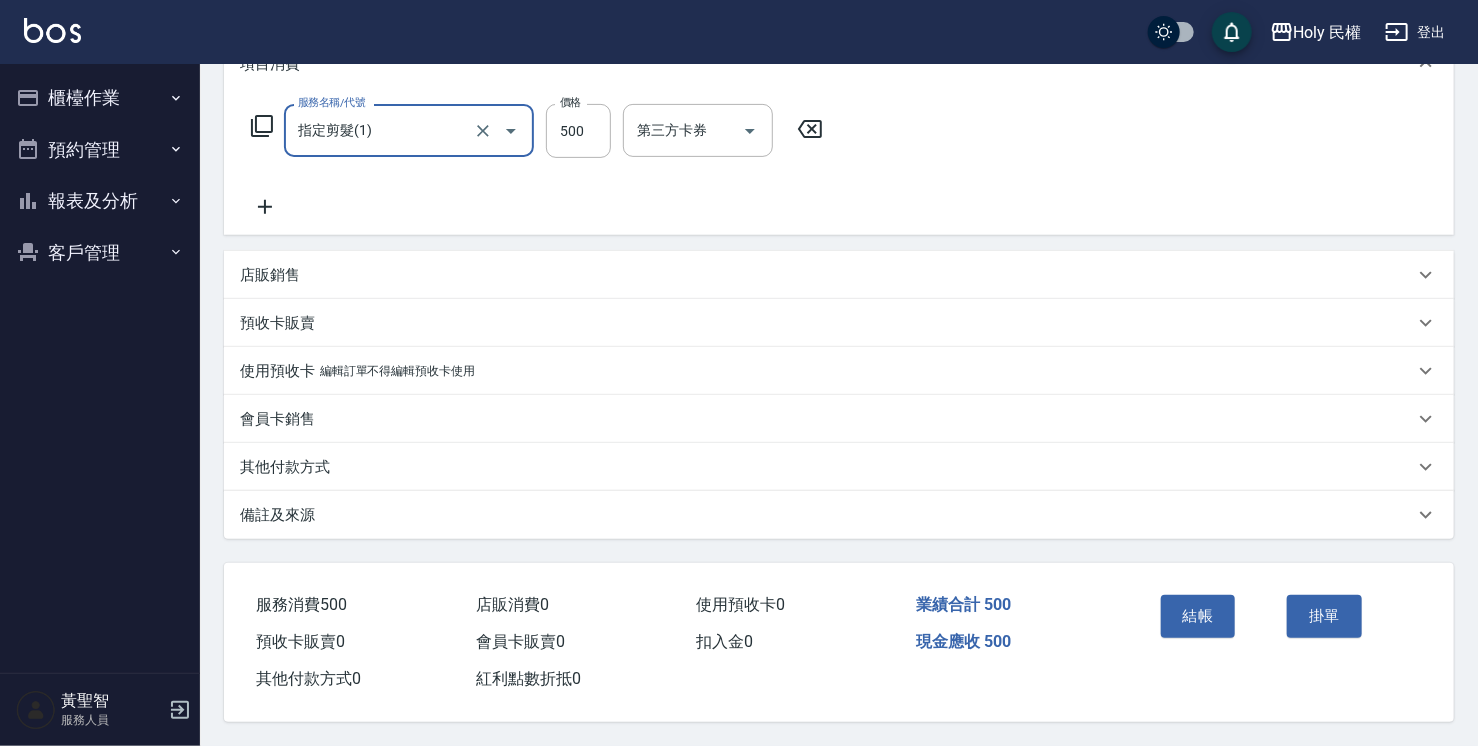 scroll, scrollTop: 300, scrollLeft: 0, axis: vertical 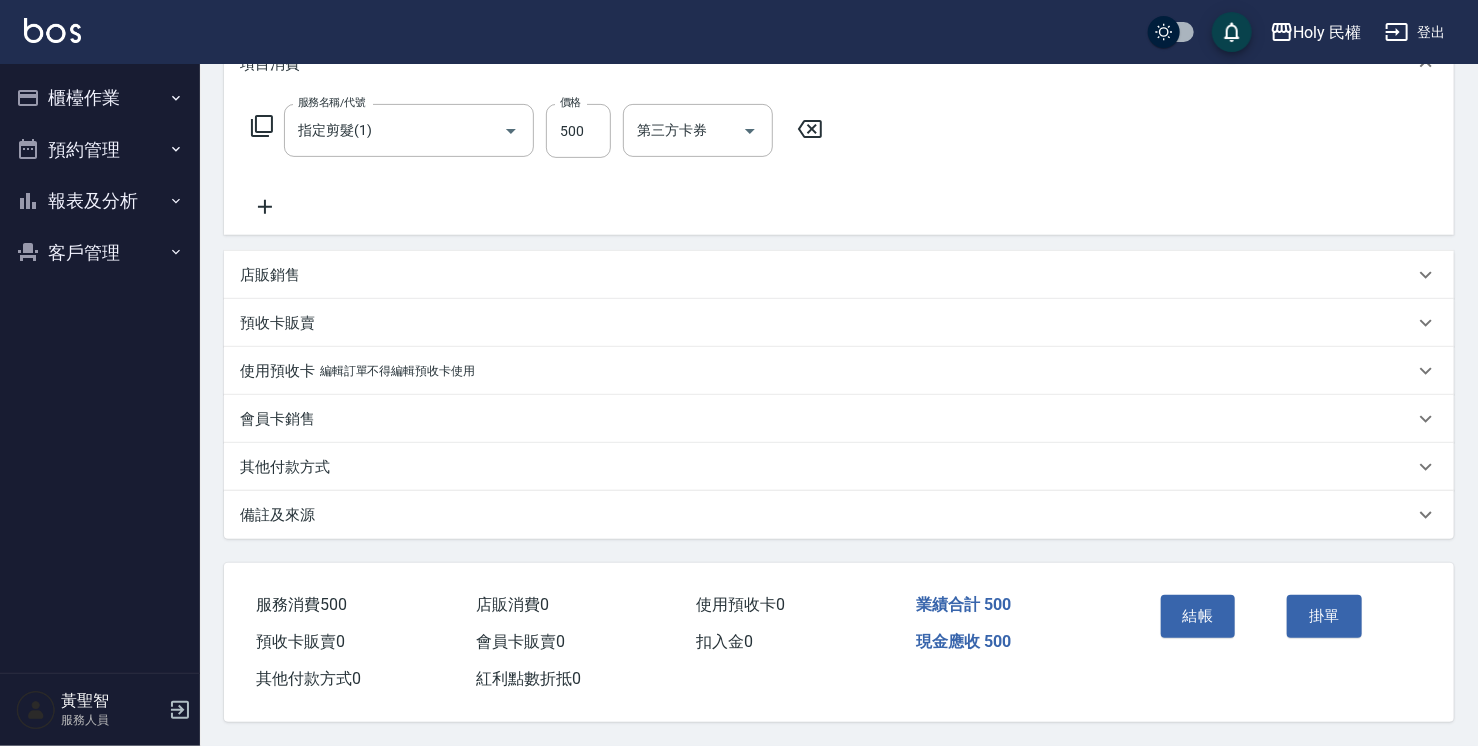click on "備註及來源" at bounding box center (827, 515) 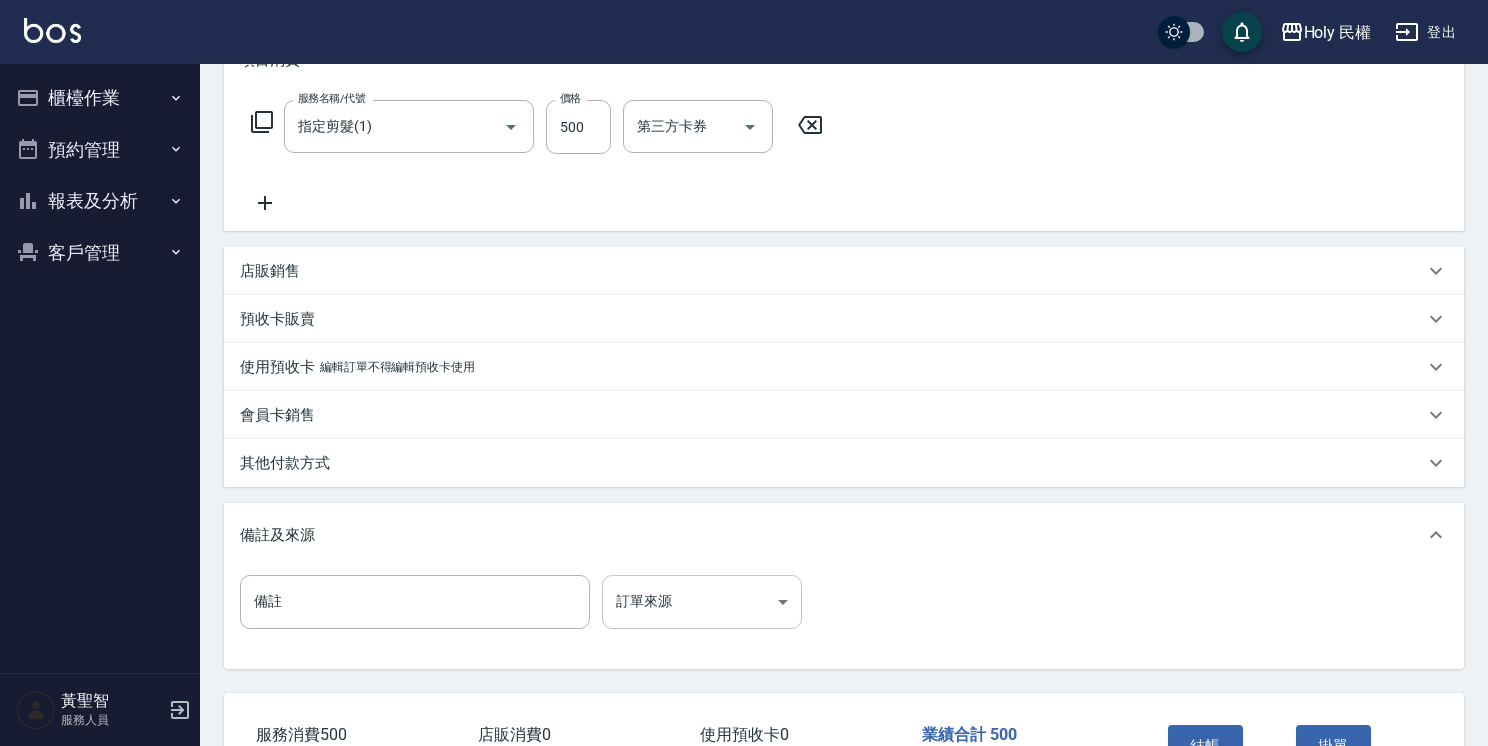 click on "Holy 民權 登出 櫃檯作業 打帳單 帳單列表 營業儀表板 現場電腦打卡 預約管理 預約管理 單日預約紀錄 單週預約紀錄 報表及分析 報表目錄 店家日報表 店家排行榜 設計師日報表 設計師排行榜 商品銷售排行榜 顧客入金餘額表 顧客卡券餘額表 客戶管理 客戶列表 卡券管理 黃聖智 服務人員 Order detail 帳單詳細  帳單速查 帳單日期 2025/08/07 18:30 顧客姓名/手機號碼/編號 祝/0963635699/ 顧客姓名/手機號碼/編號 不留客資 服務人員姓名/編號 Ella(無代號) 服務人員姓名/編號 指定 不指定 項目消費 服務名稱/代號 指定剪髮(1) 服務名稱/代號 價格 500 價格 第三方卡券 第三方卡券 店販銷售 服務人員姓名/編號 服務人員姓名/編號 商品代號/名稱 商品代號/名稱 預收卡販賣 卡券名稱/代號 卡券名稱/代號 使用預收卡 編輯訂單不得編輯預收卡使用 卡券名稱/代號 卡券名稱/代號 會員卡銷售 0" at bounding box center (744, 288) 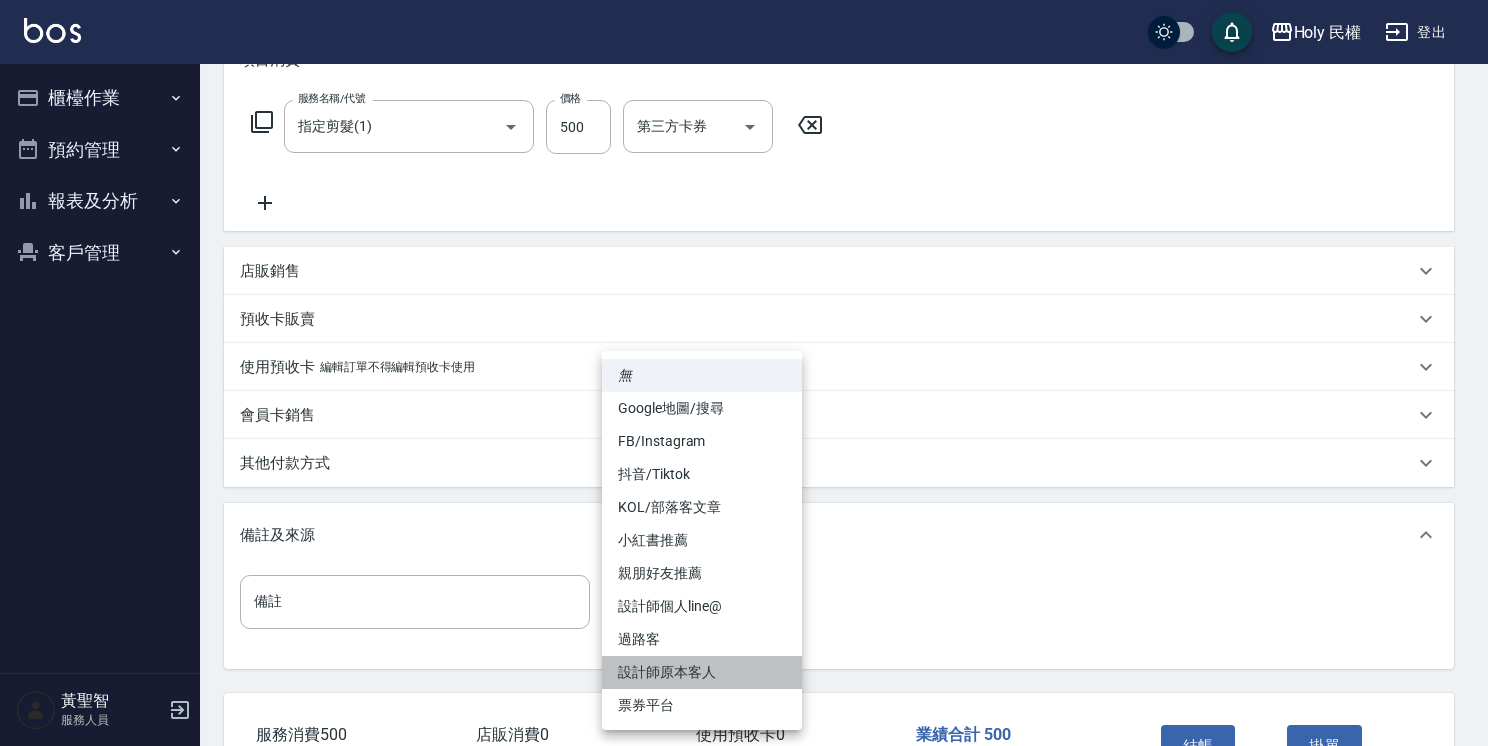 click on "設計師原本客人" at bounding box center [702, 672] 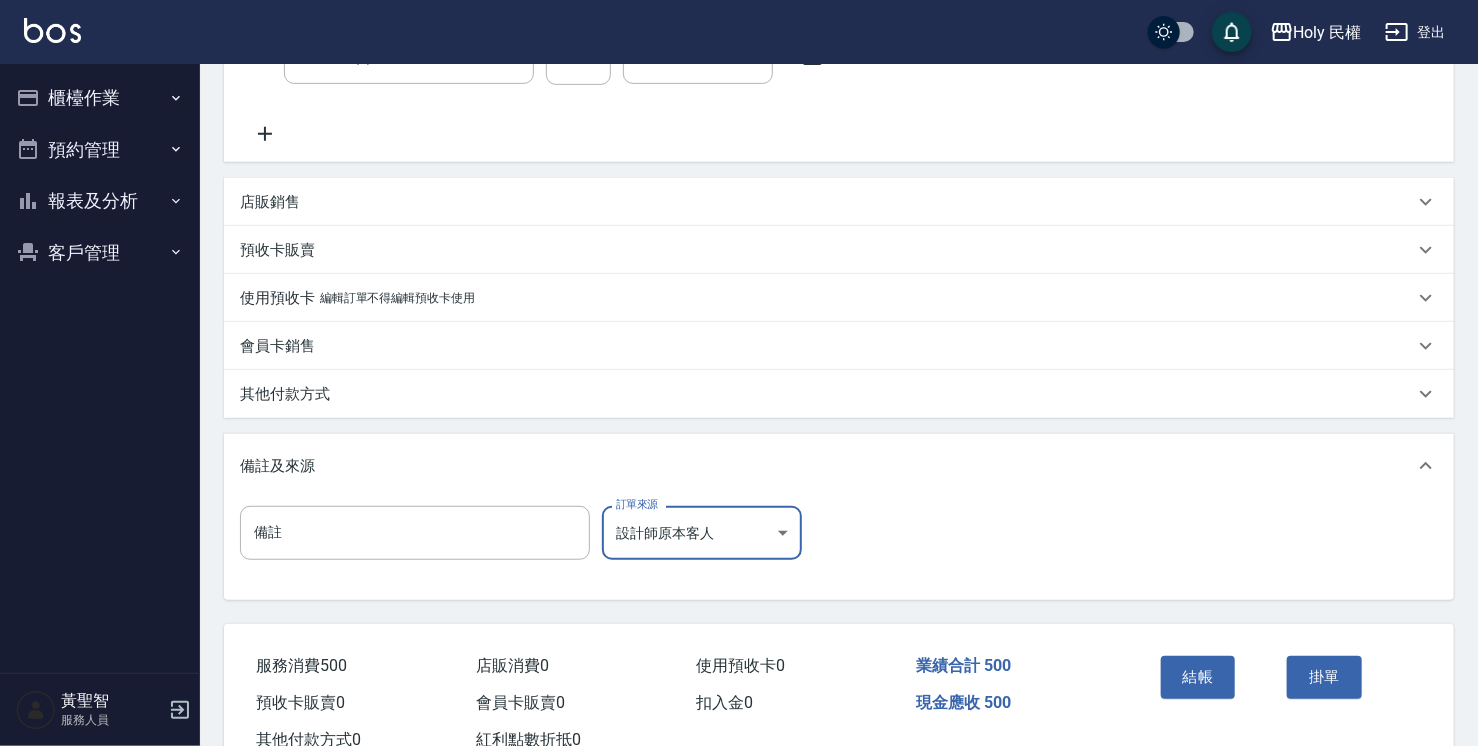scroll, scrollTop: 436, scrollLeft: 0, axis: vertical 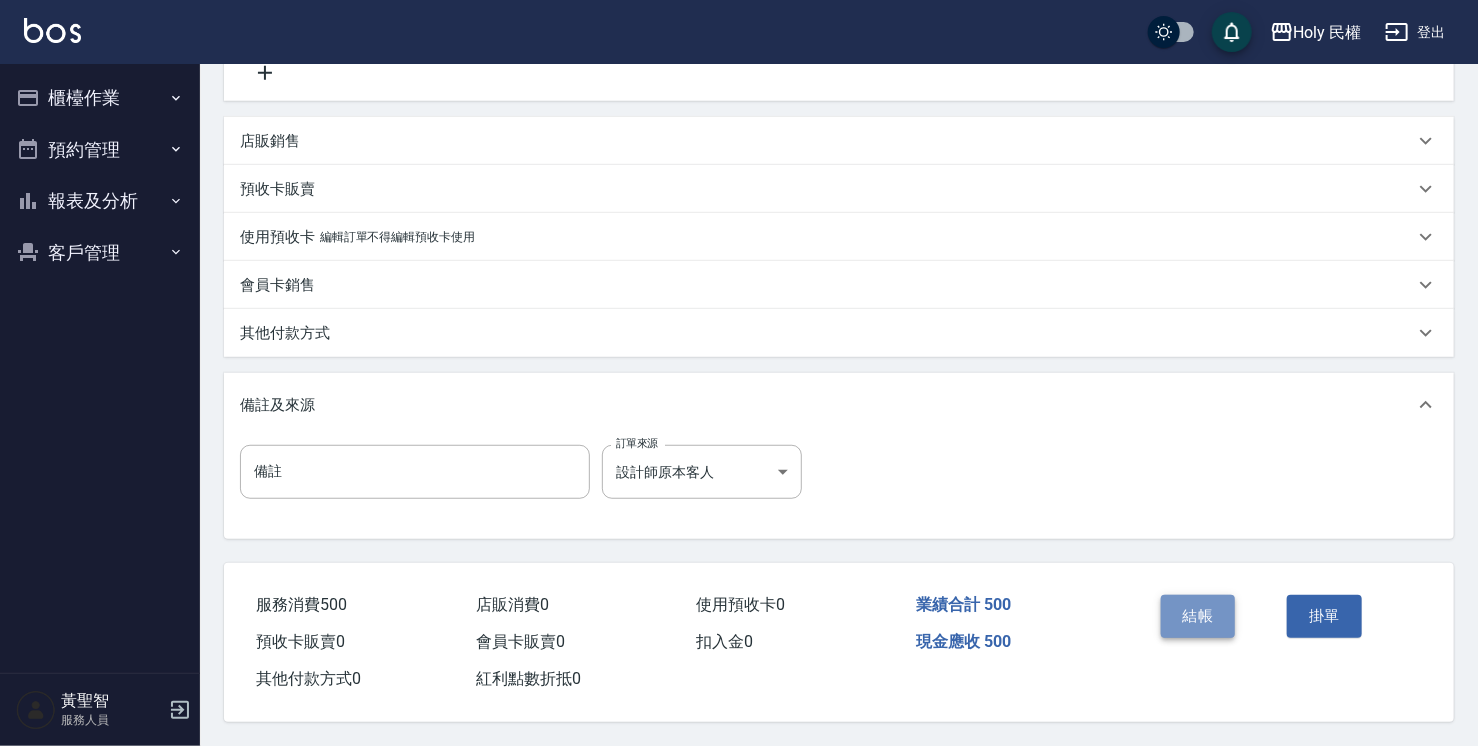click on "結帳" at bounding box center [1198, 616] 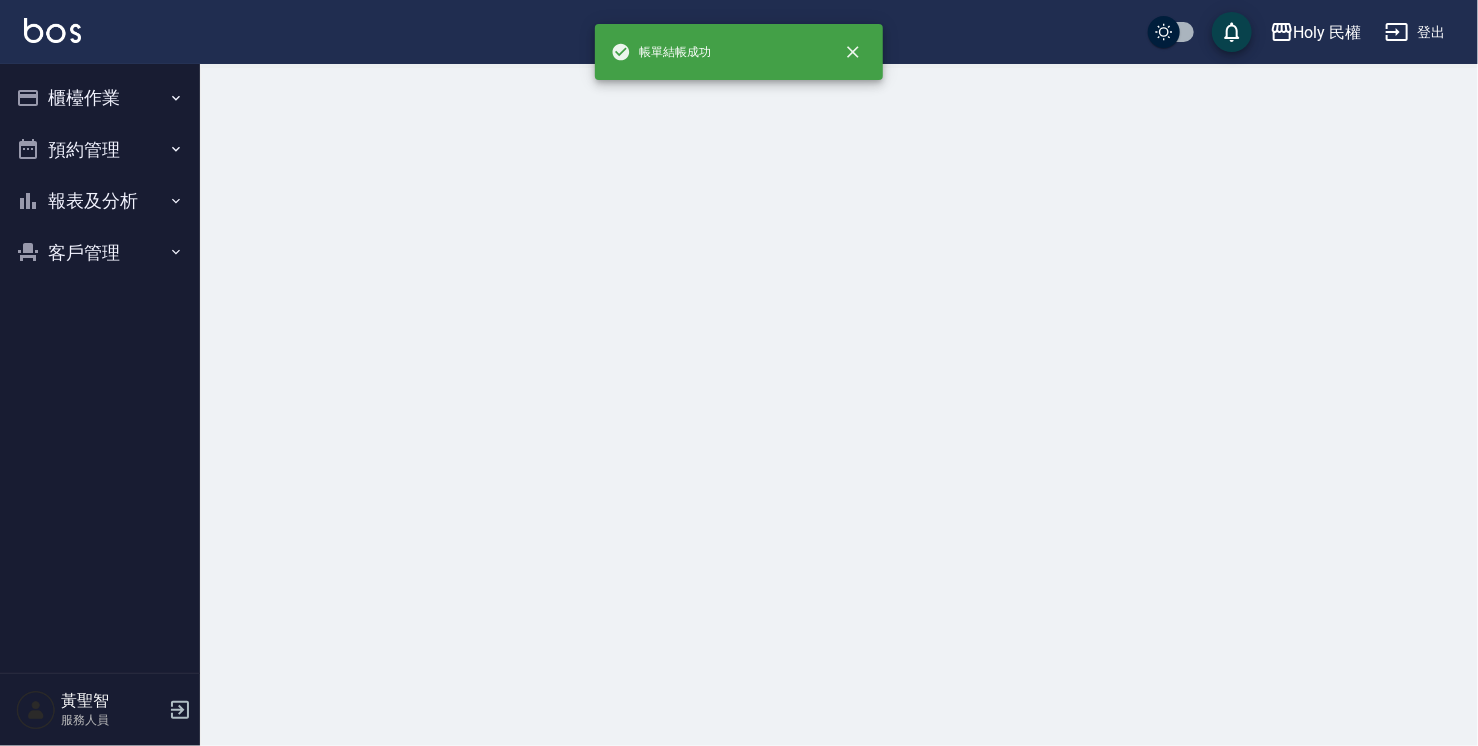 scroll, scrollTop: 0, scrollLeft: 0, axis: both 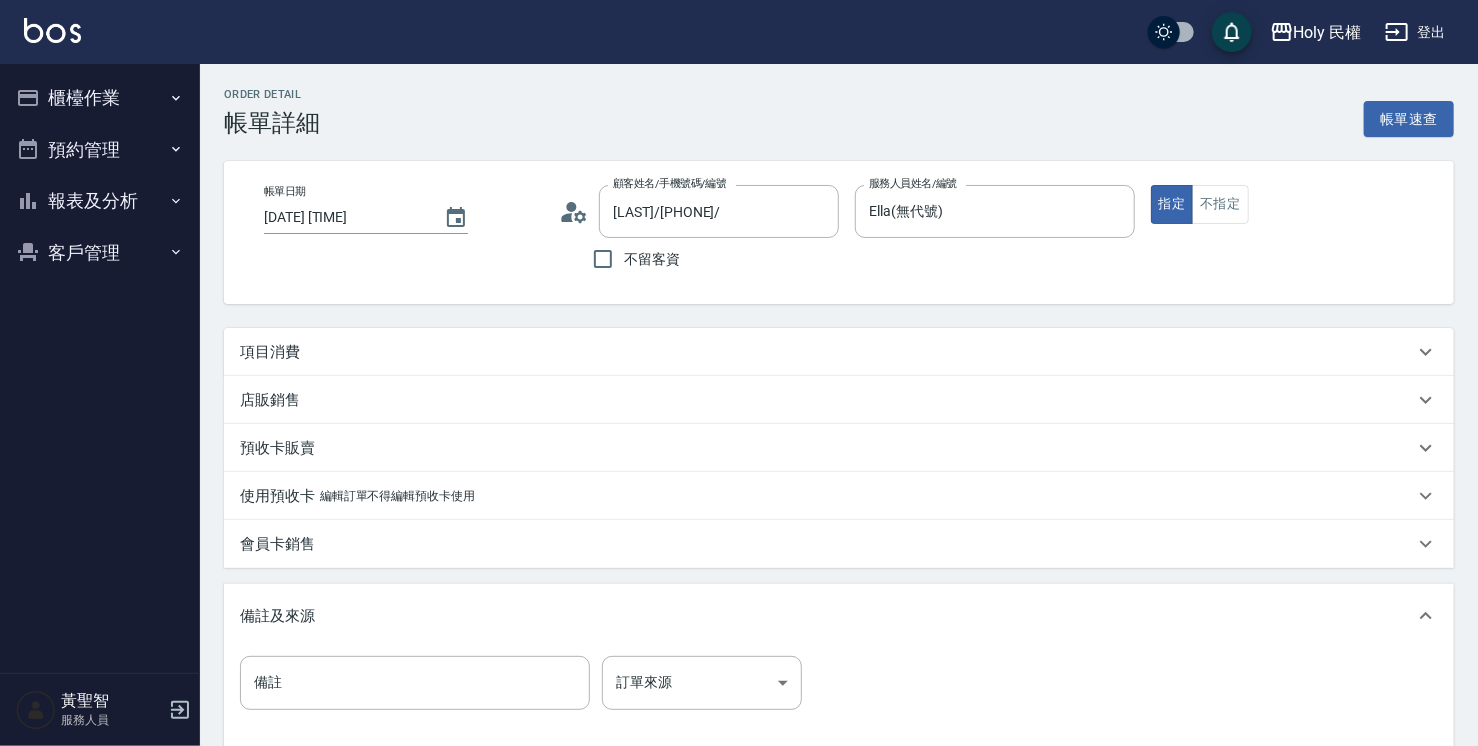 click on "項目消費" at bounding box center (827, 352) 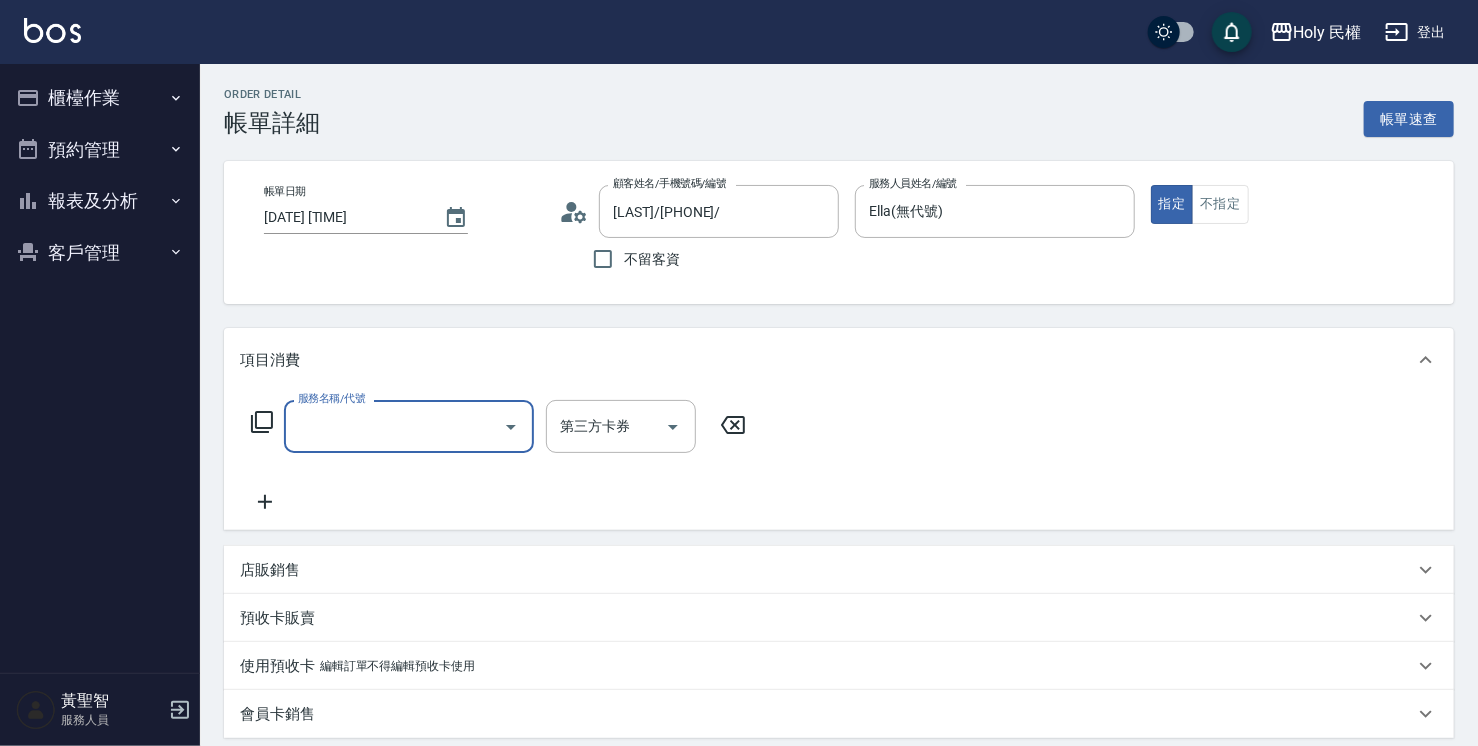 scroll, scrollTop: 0, scrollLeft: 0, axis: both 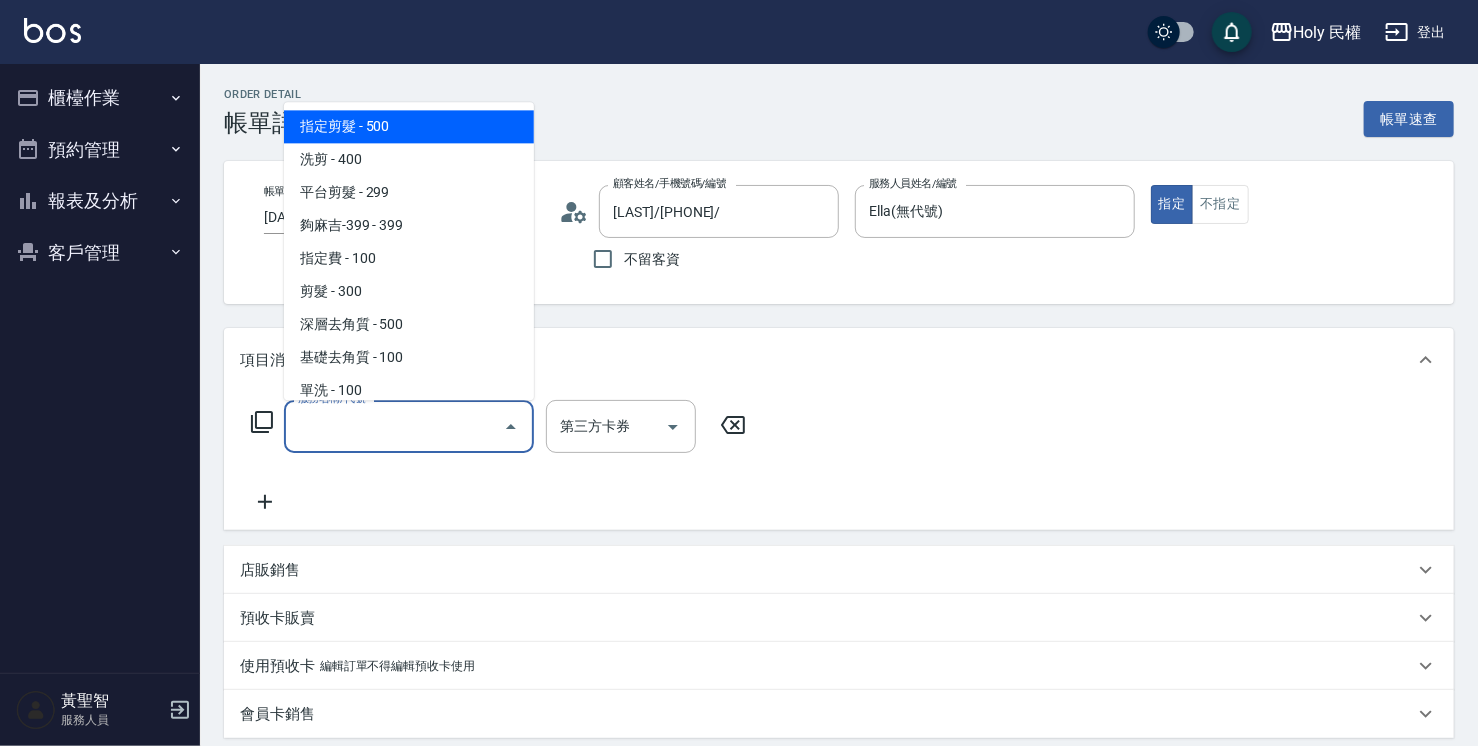 click on "指定剪髮 - 500" at bounding box center [409, 126] 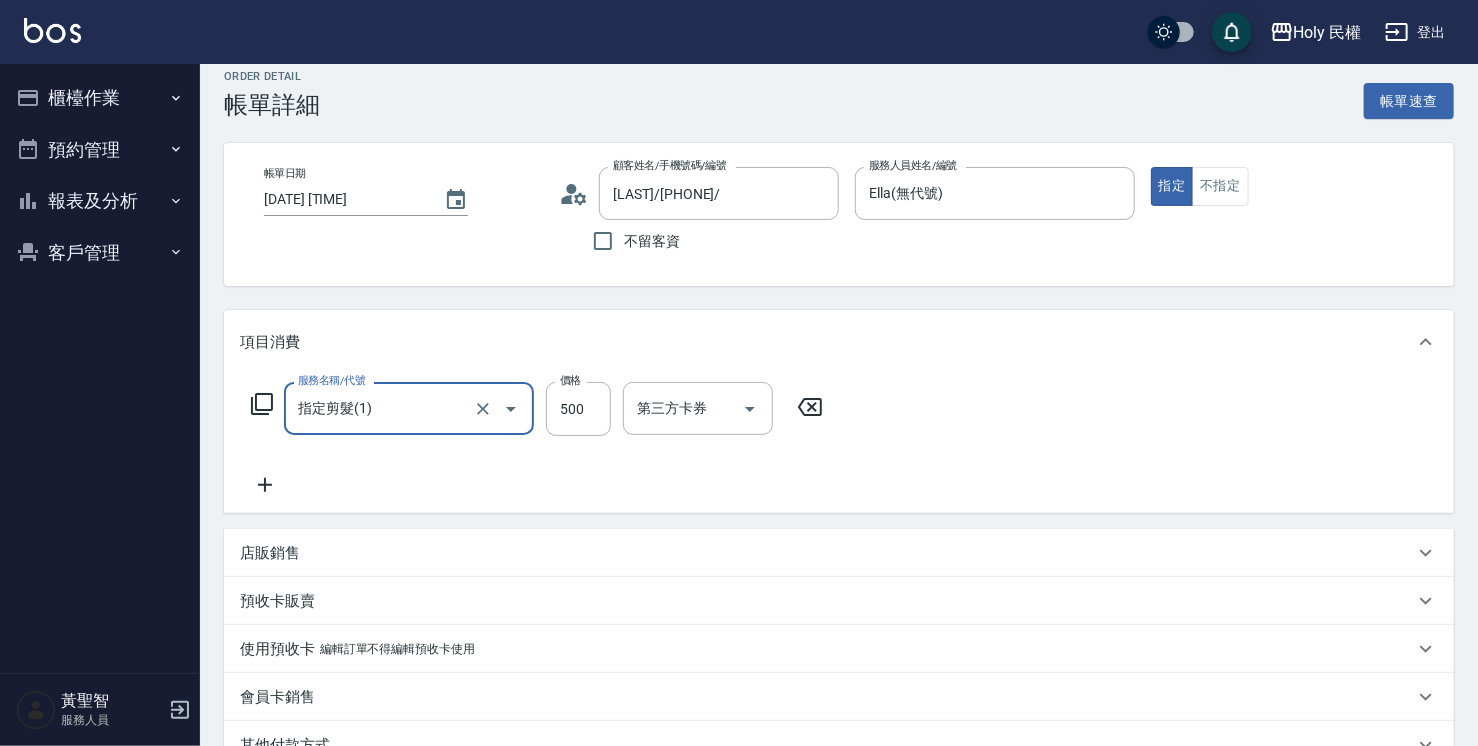 scroll, scrollTop: 200, scrollLeft: 0, axis: vertical 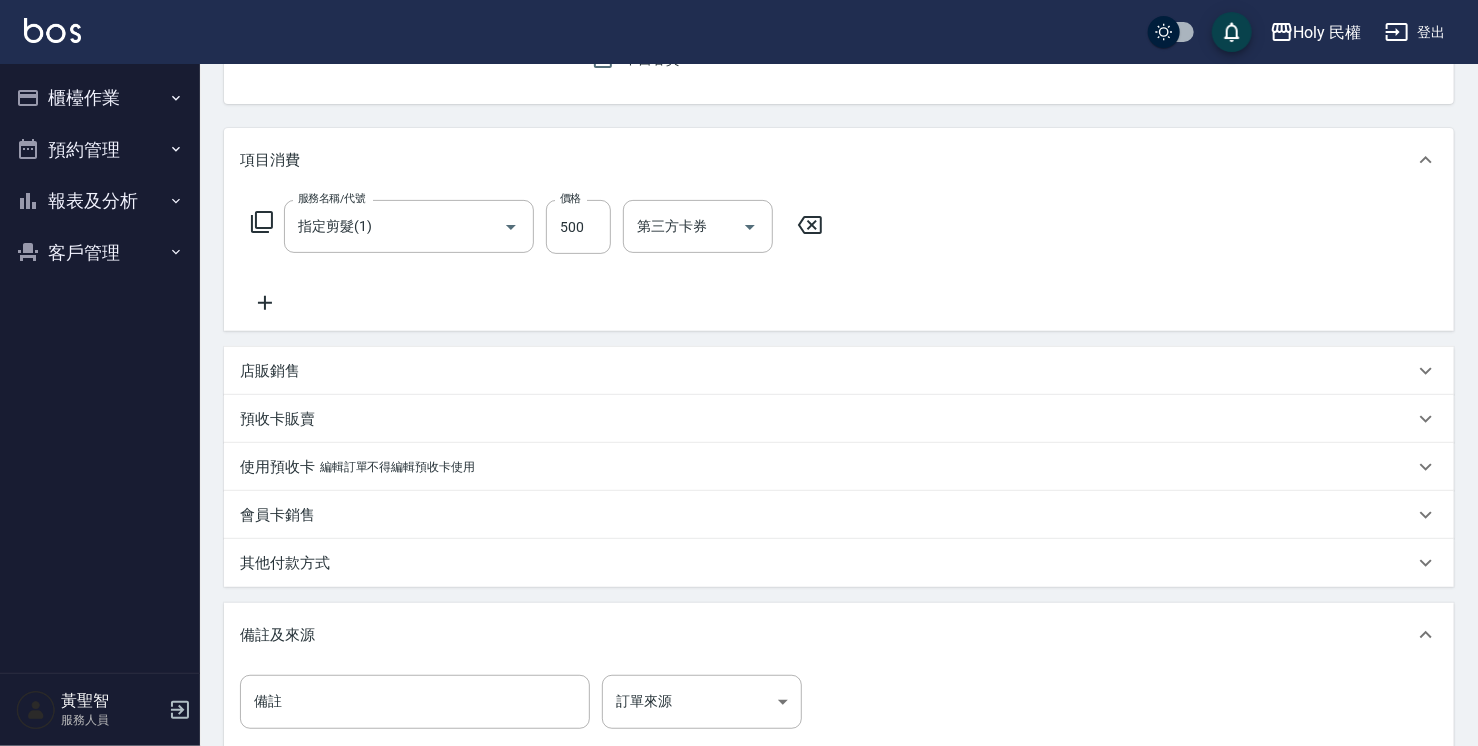 click on "其他付款方式" at bounding box center (827, 563) 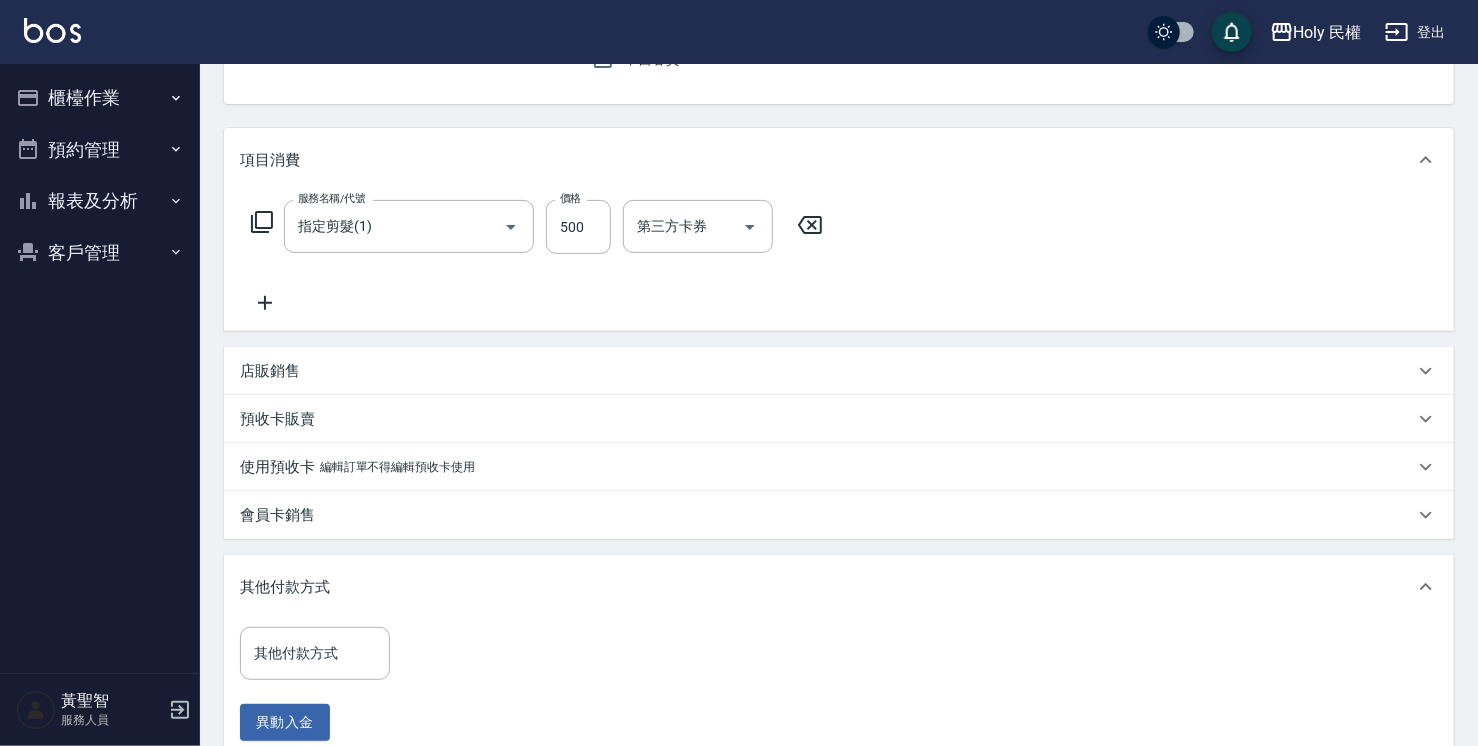 click on "會員卡銷售" at bounding box center (839, 515) 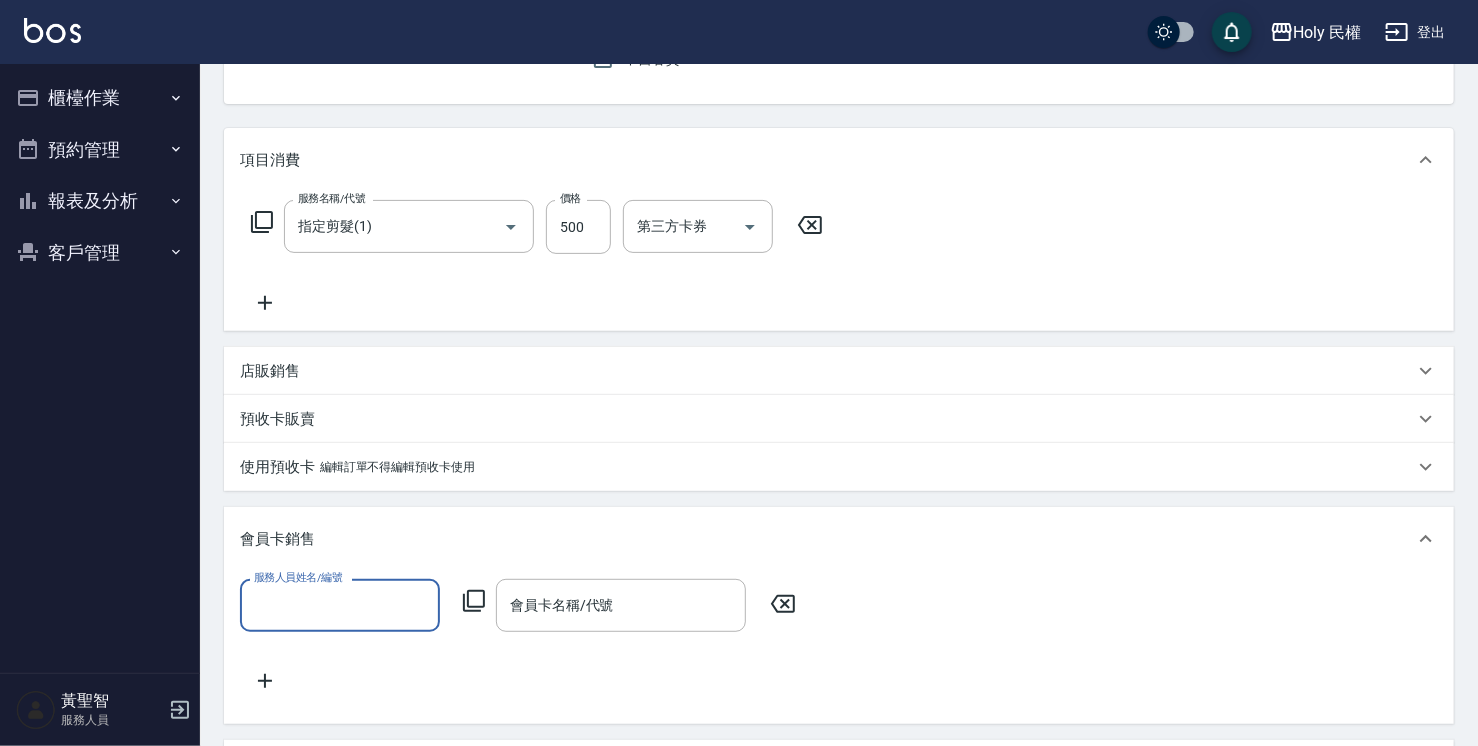 scroll, scrollTop: 0, scrollLeft: 0, axis: both 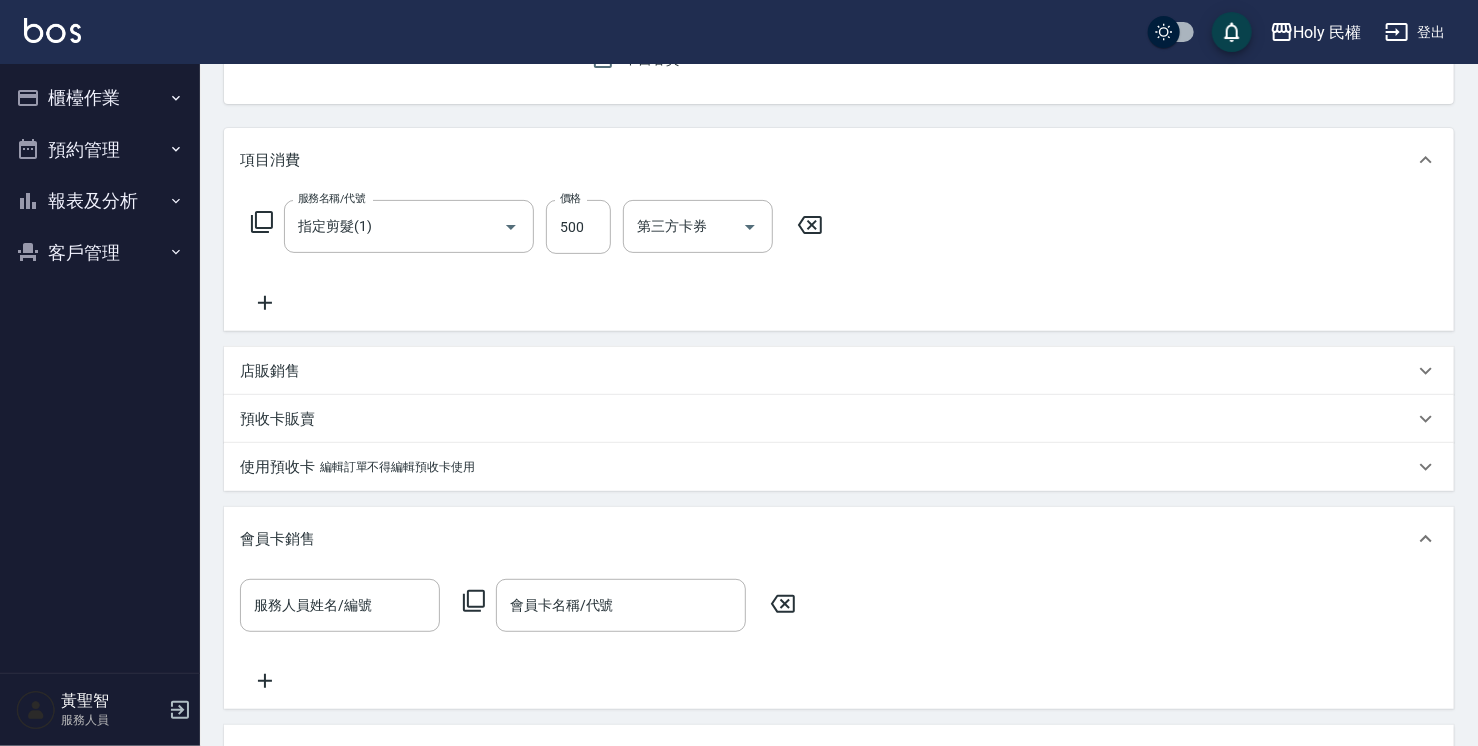 click on "會員卡銷售" at bounding box center [827, 539] 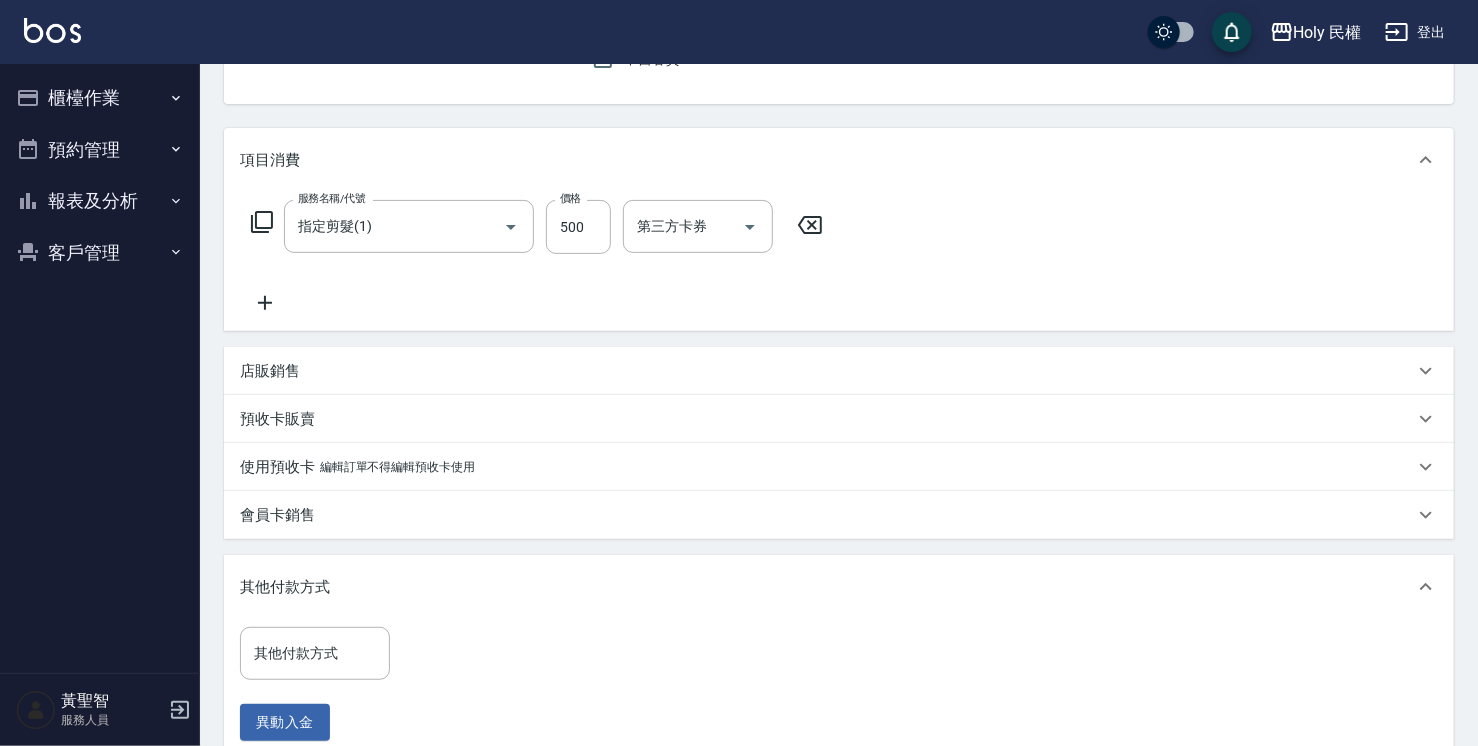 scroll, scrollTop: 400, scrollLeft: 0, axis: vertical 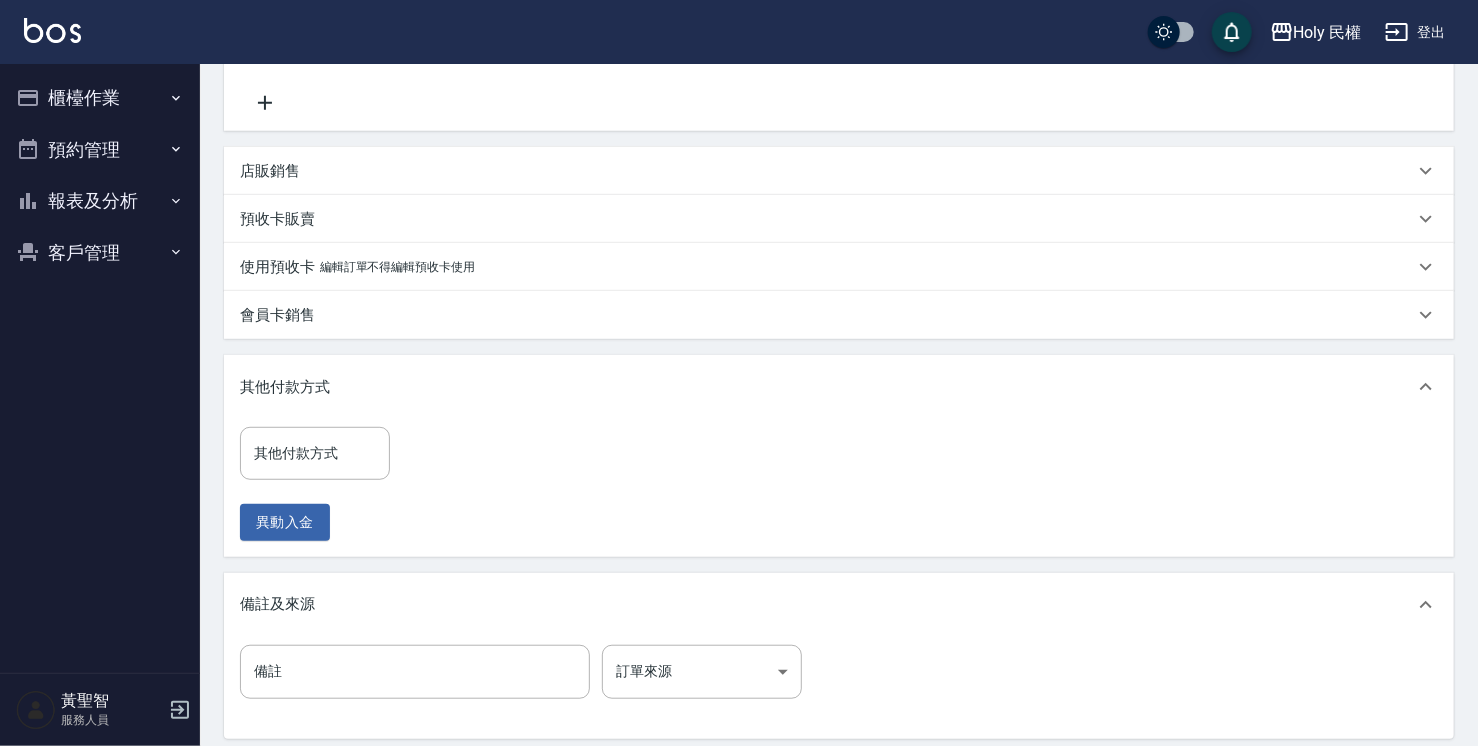click on "其他付款方式" at bounding box center (827, 387) 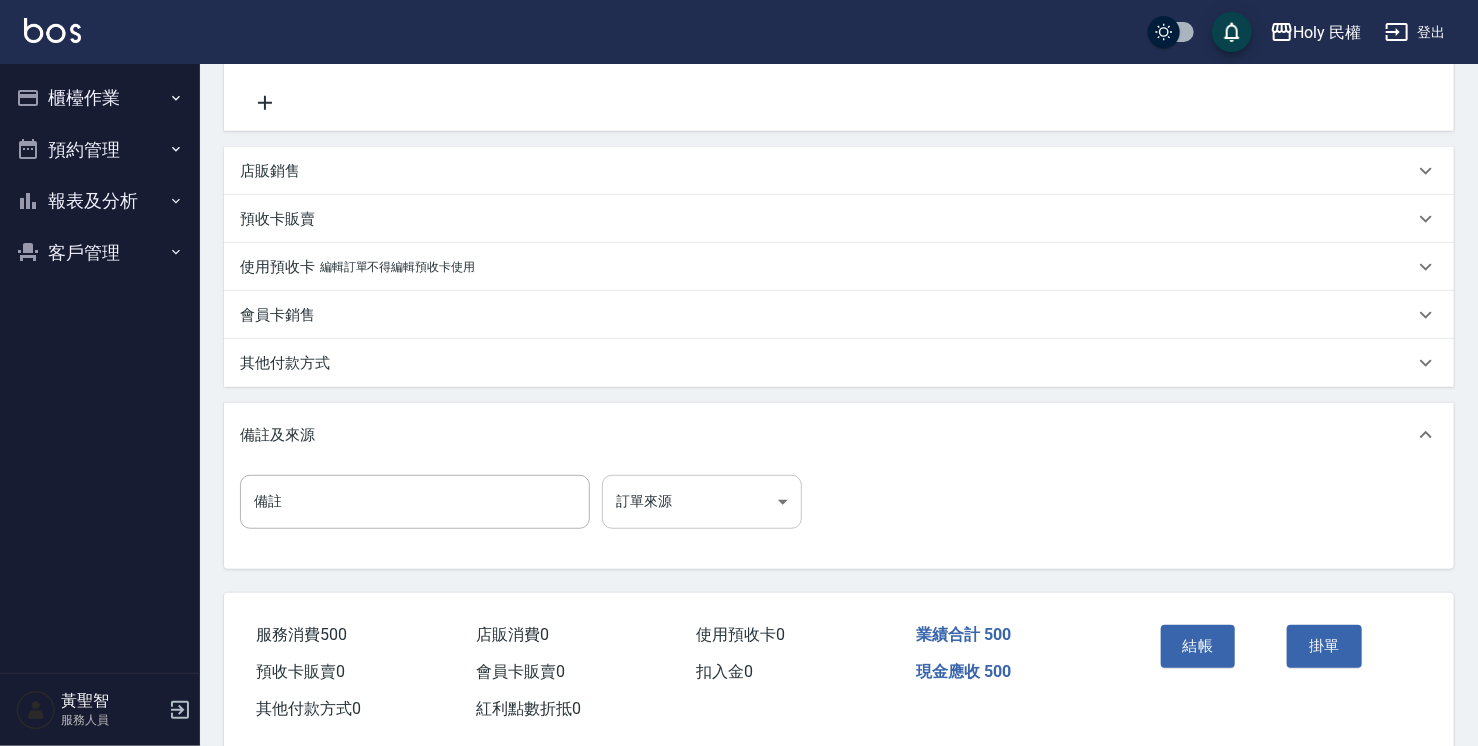 click on "Holy 民權 登出 櫃檯作業 打帳單 帳單列表 營業儀表板 現場電腦打卡 預約管理 預約管理 單日預約紀錄 單週預約紀錄 報表及分析 報表目錄 店家日報表 店家排行榜 設計師日報表 設計師排行榜 商品銷售排行榜 顧客入金餘額表 顧客卡券餘額表 客戶管理 客戶列表 卡券管理 黃聖智 服務人員 Order detail 帳單詳細  帳單速查 帳單日期 2025/08/07 19:00 顧客姓名/手機號碼/編號 陳/0911634587/ 顧客姓名/手機號碼/編號 不留客資 服務人員姓名/編號 Ella(無代號) 服務人員姓名/編號 指定 不指定 項目消費 服務名稱/代號 指定剪髮(1) 服務名稱/代號 價格 500 價格 第三方卡券 第三方卡券 店販銷售 服務人員姓名/編號 服務人員姓名/編號 商品代號/名稱 商品代號/名稱 預收卡販賣 卡券名稱/代號 卡券名稱/代號 使用預收卡 編輯訂單不得編輯預收卡使用 卡券名稱/代號 卡券名稱/代號 會員卡銷售 0" at bounding box center [739, 188] 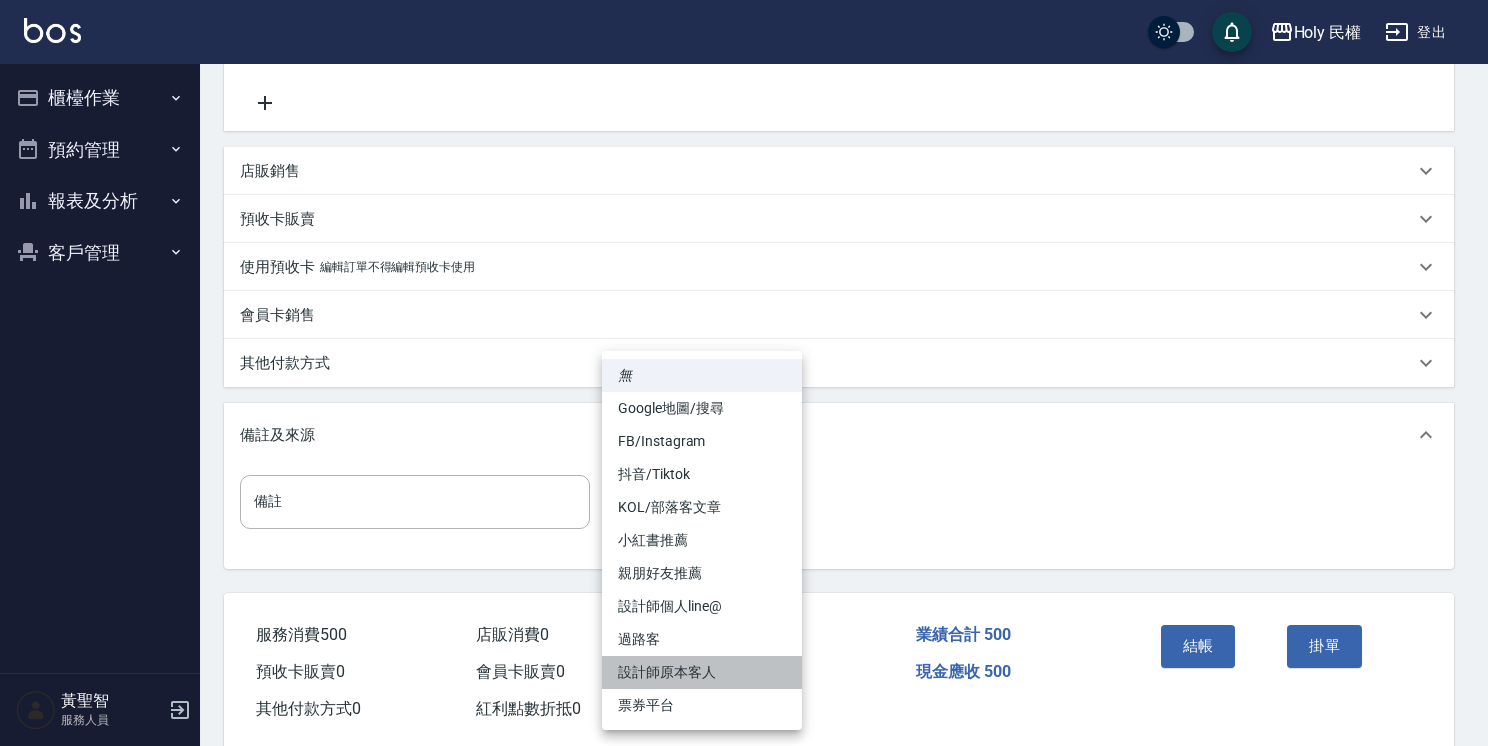 click on "設計師原本客人" at bounding box center [702, 672] 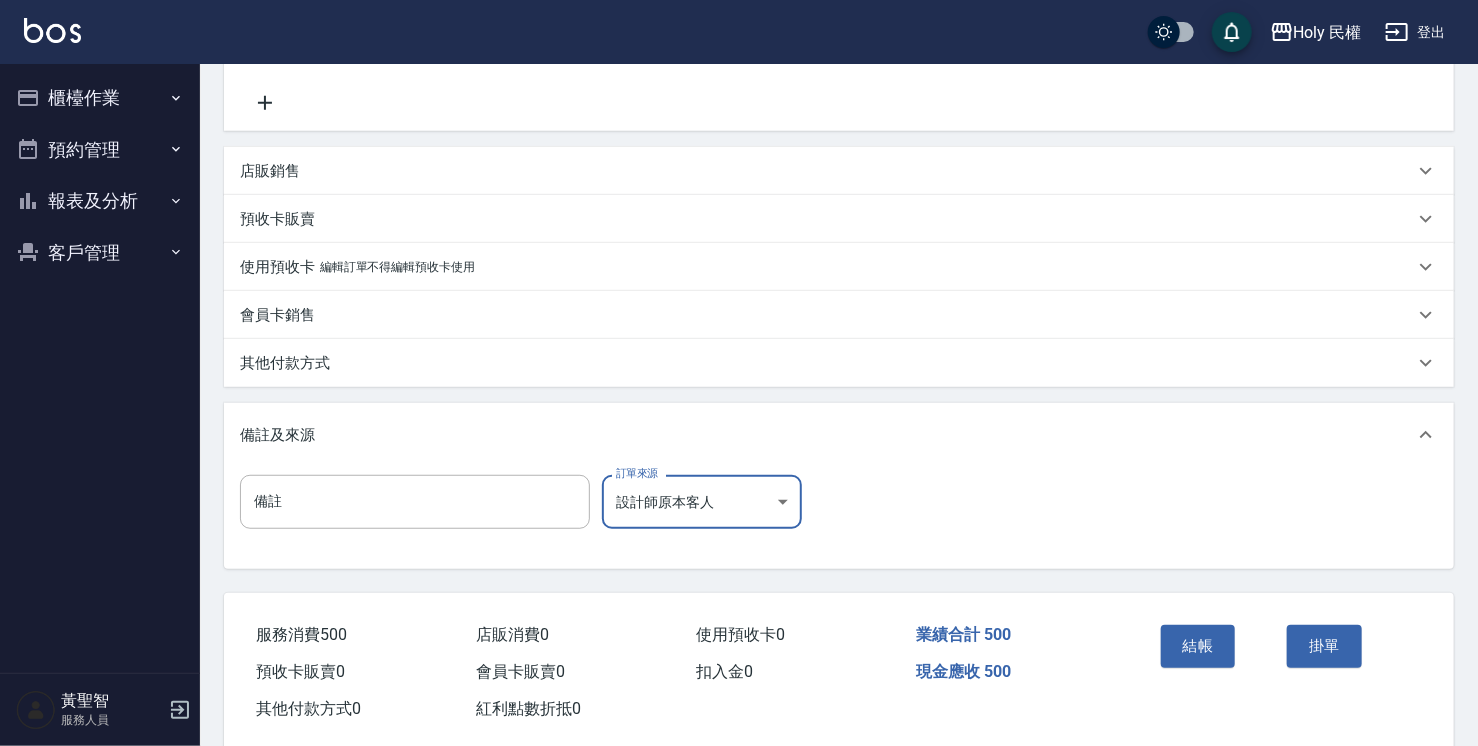 click on "結帳 掛單" at bounding box center [1280, 660] 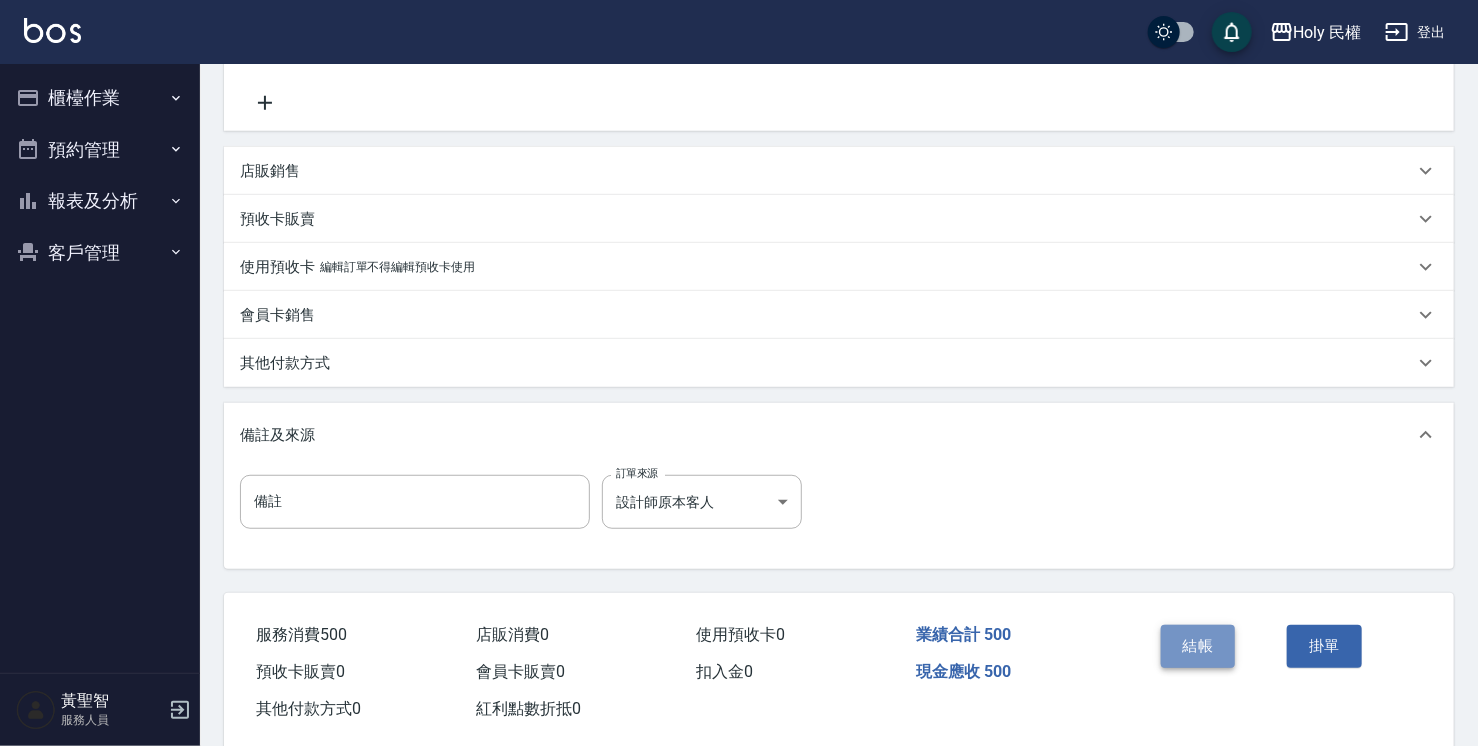 click on "結帳" at bounding box center (1198, 646) 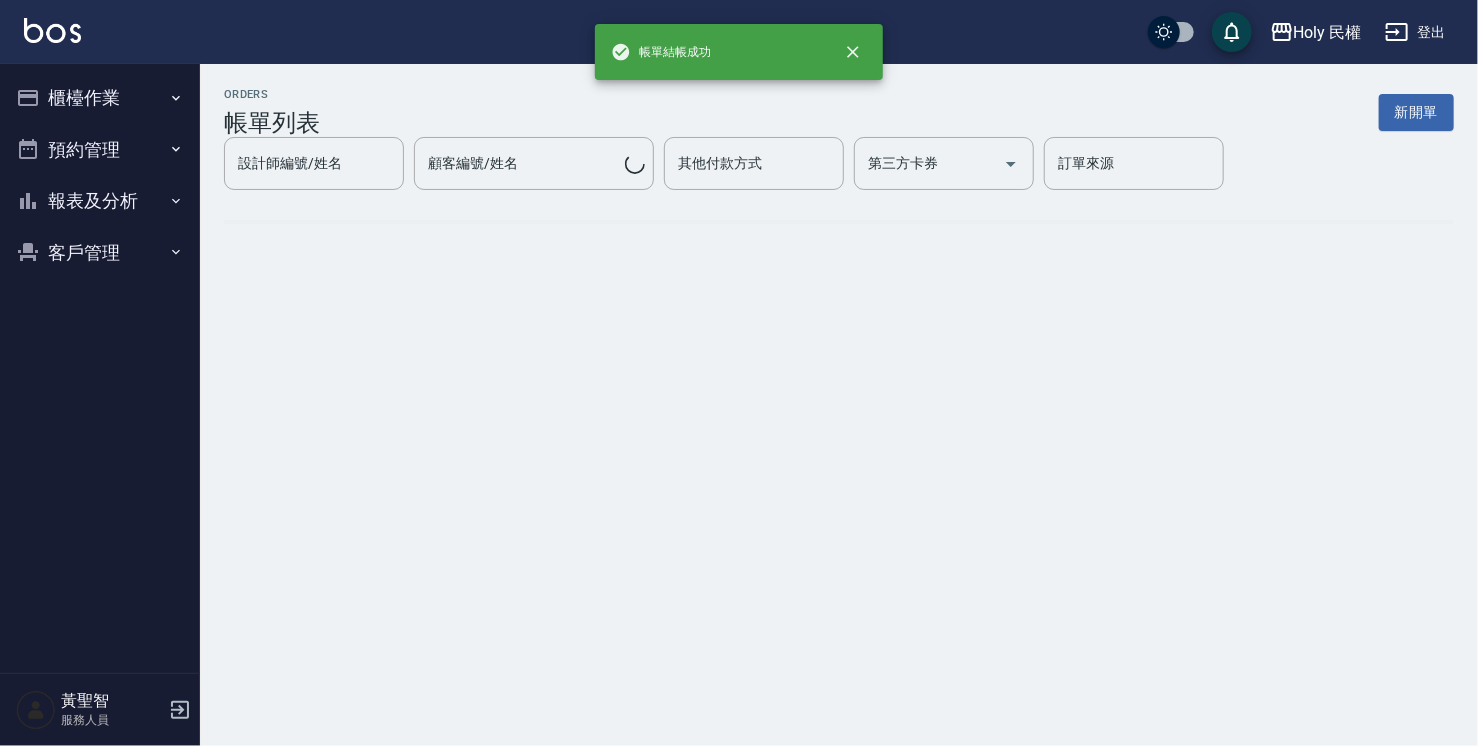scroll, scrollTop: 0, scrollLeft: 0, axis: both 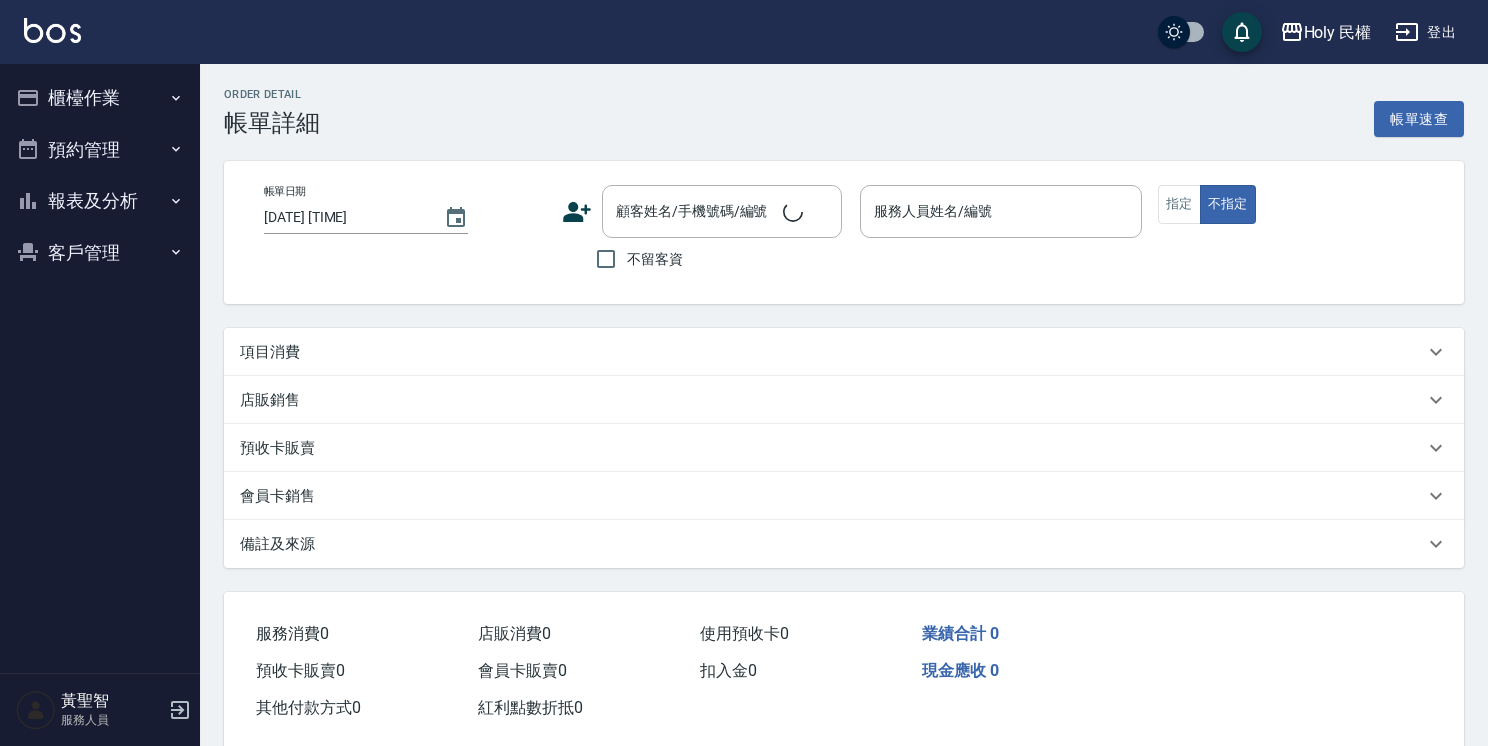 click on "項目消費" at bounding box center (832, 352) 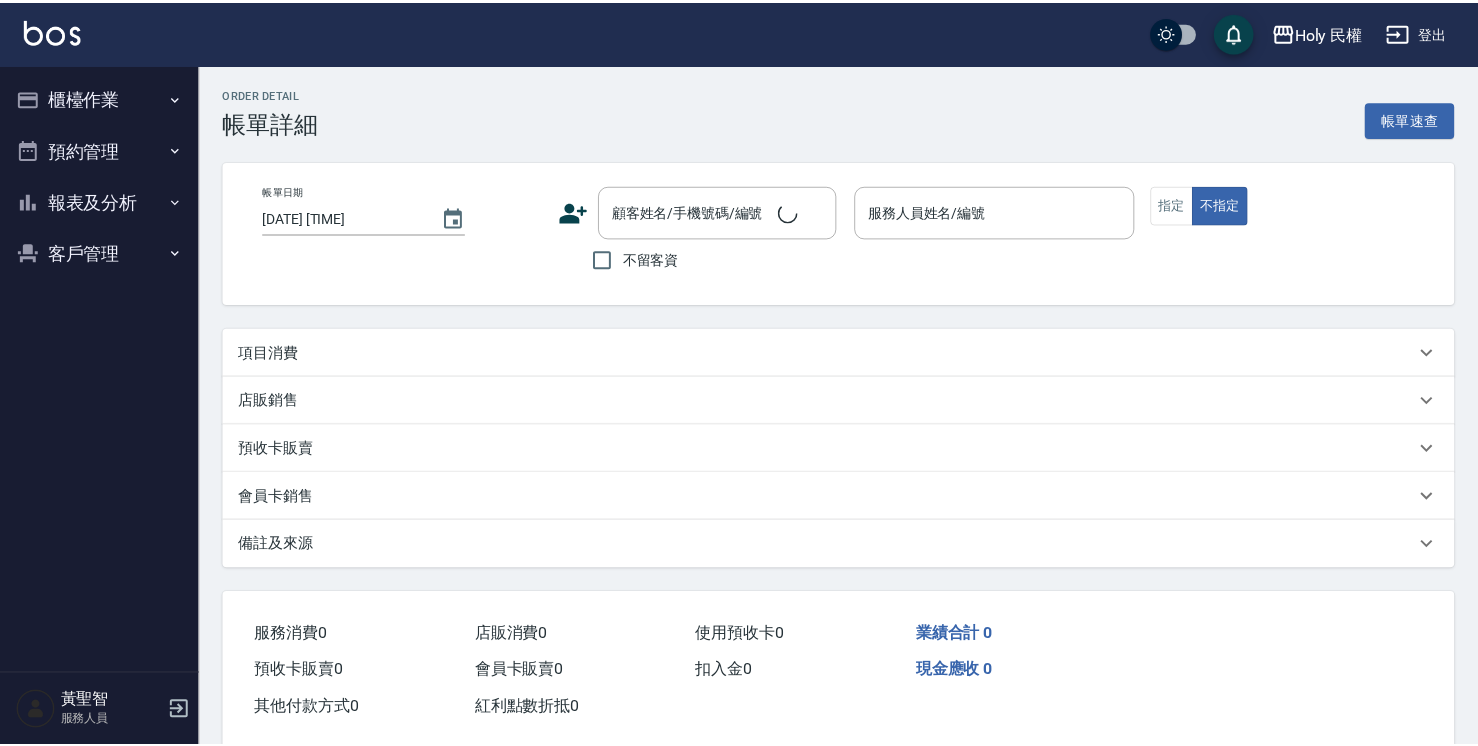 scroll, scrollTop: 0, scrollLeft: 0, axis: both 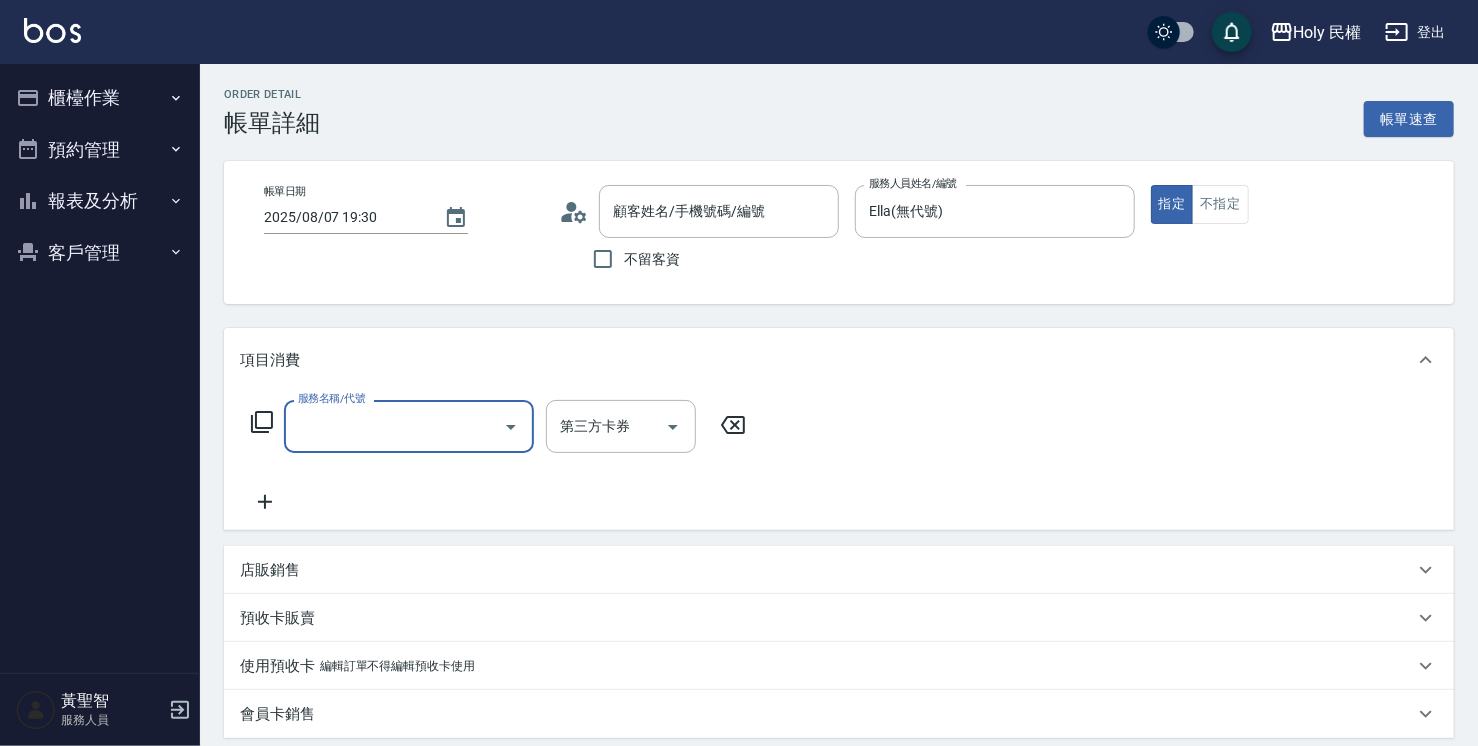 type on "2025/08/07 19:30" 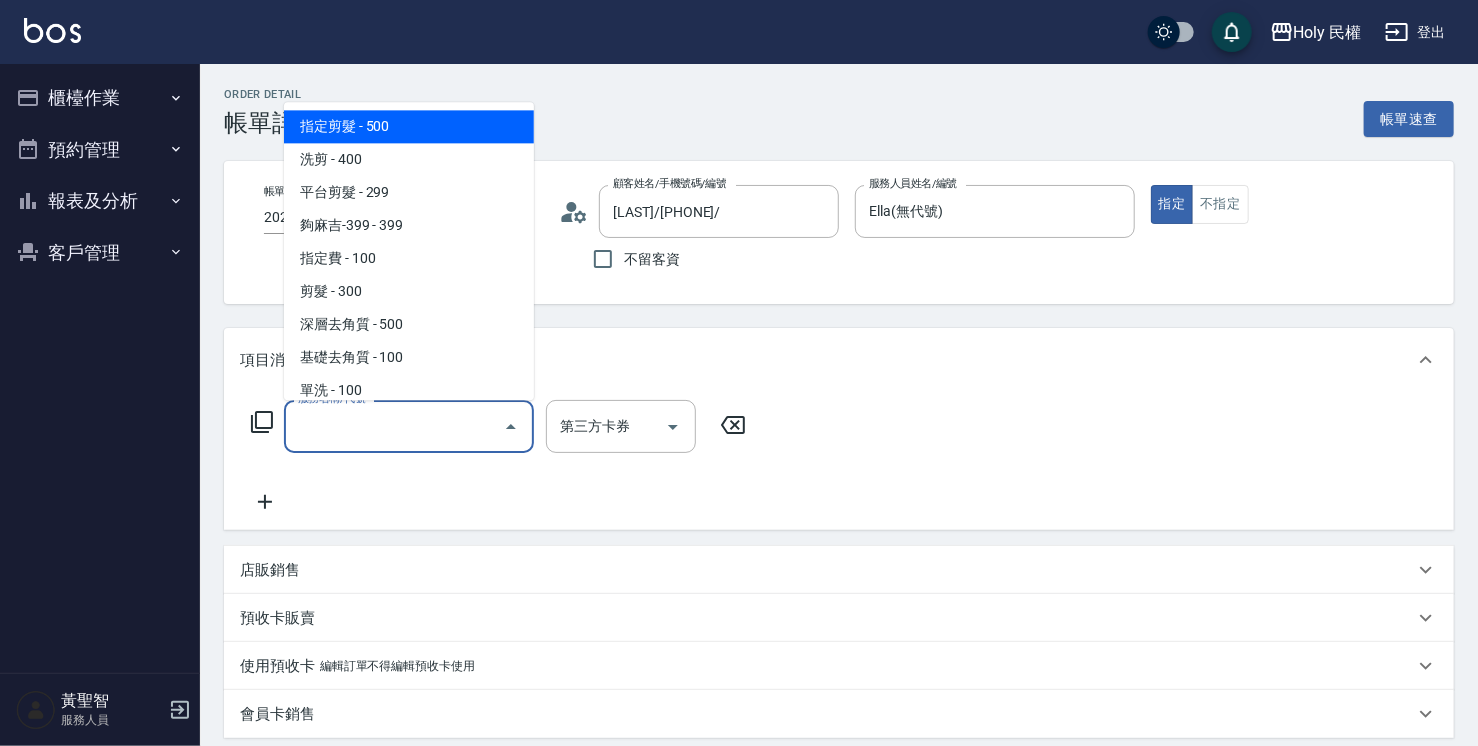 type on "[LAST]/[PHONE]/" 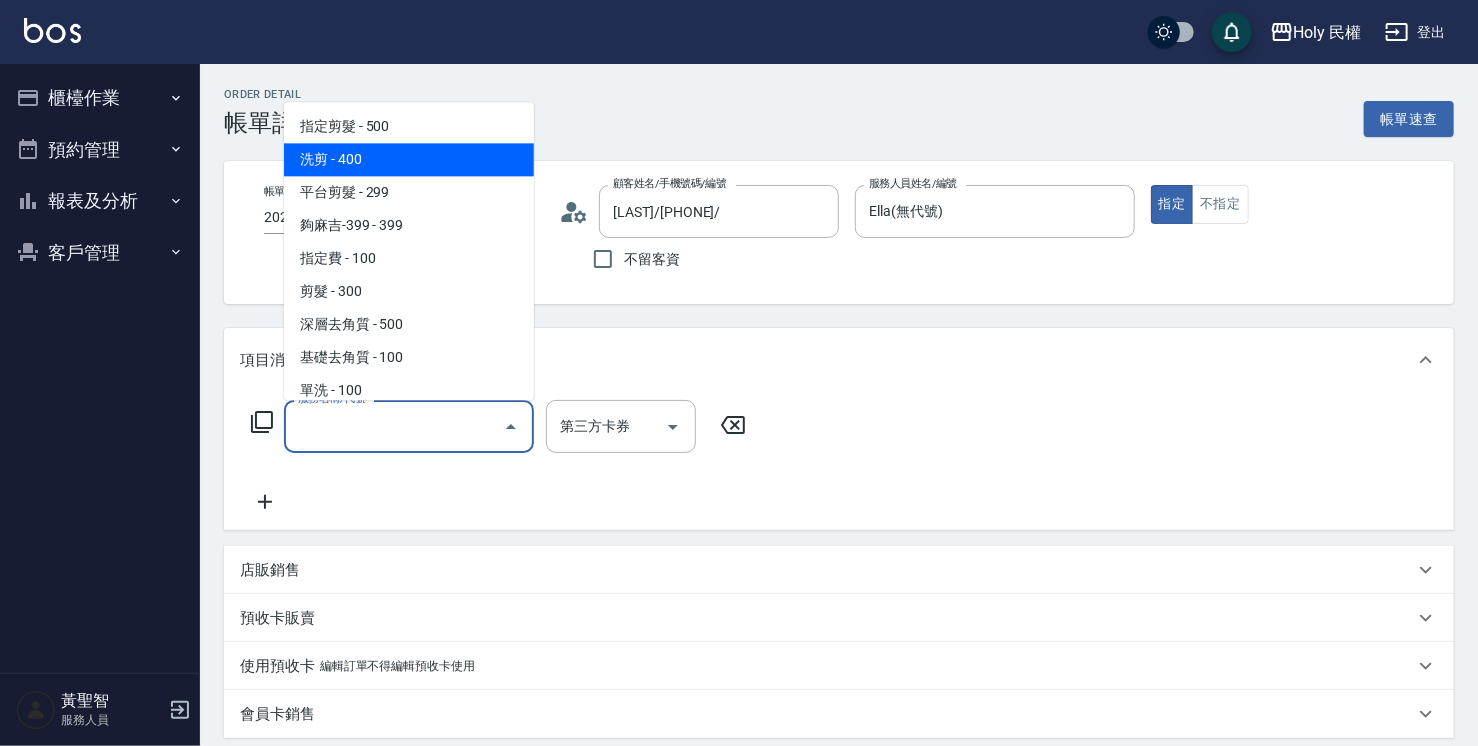click on "洗剪 - 400" at bounding box center (409, 159) 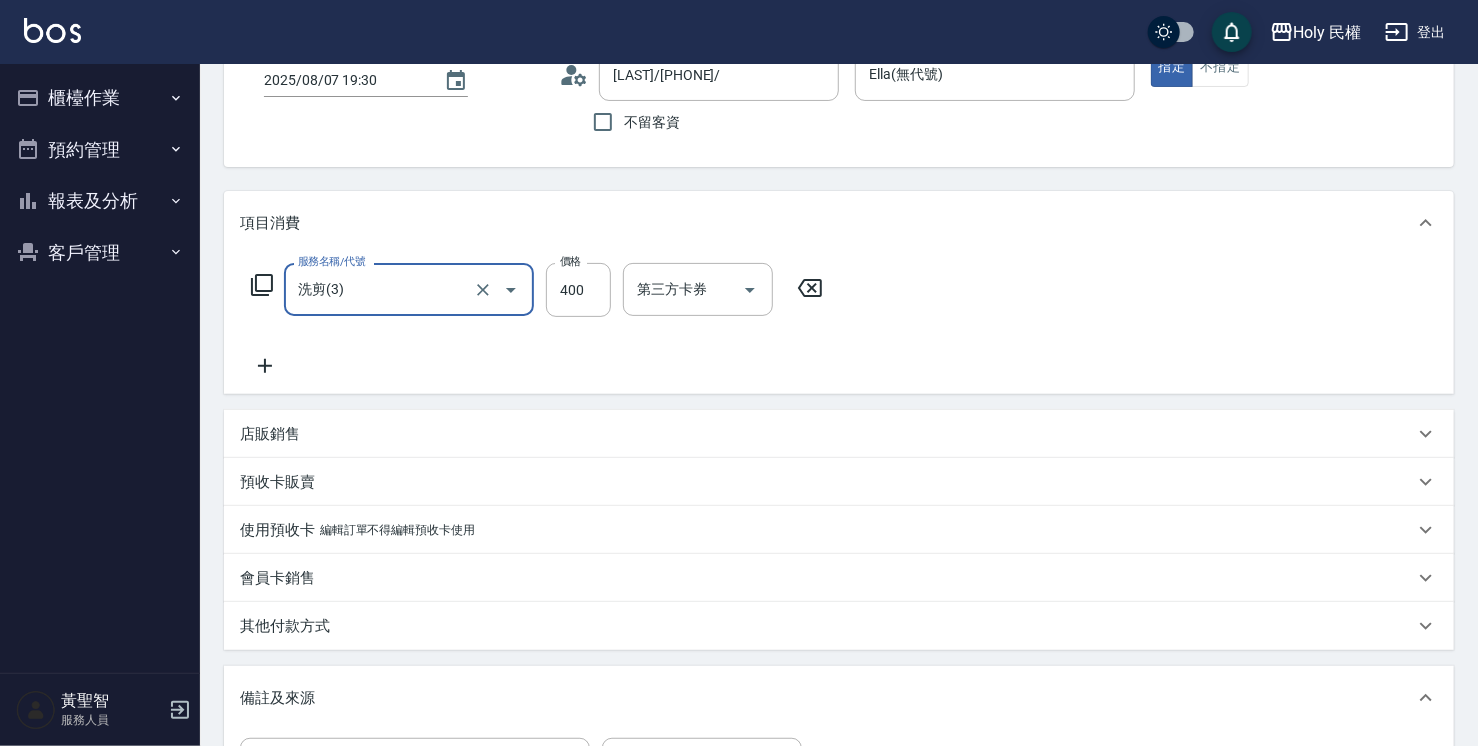 scroll, scrollTop: 300, scrollLeft: 0, axis: vertical 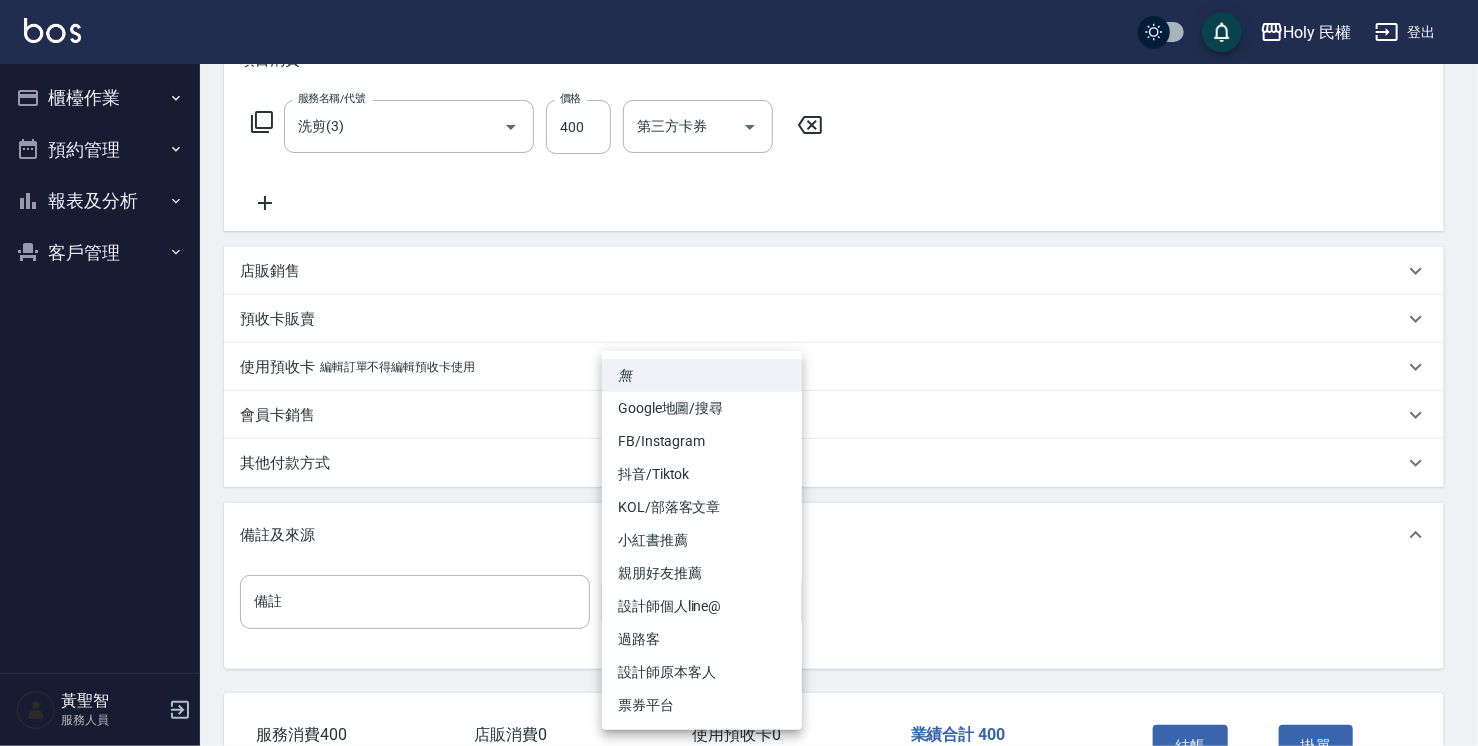 click on "Holy 民權 登出 櫃檯作業 打帳單 帳單列表 營業儀表板 現場電腦打卡 預約管理 預約管理 單日預約紀錄 單週預約紀錄 報表及分析 報表目錄 店家日報表 店家排行榜 設計師日報表 設計師排行榜 商品銷售排行榜 顧客入金餘額表 顧客卡券餘額表 客戶管理 客戶列表 卡券管理 黃聖智 服務人員 Order detail 帳單詳細  帳單速查 帳單日期 2025/08/07 19:30 顧客姓名/手機號碼/編號 蘇/0927003211/ 顧客姓名/手機號碼/編號 不留客資 服務人員姓名/編號 Ella(無代號) 服務人員姓名/編號 指定 不指定 項目消費 服務名稱/代號 洗剪(3) 服務名稱/代號 價格 400 價格 第三方卡券 第三方卡券 店販銷售 服務人員姓名/編號 服務人員姓名/編號 商品代號/名稱 商品代號/名稱 預收卡販賣 卡券名稱/代號 卡券名稱/代號 使用預收卡 編輯訂單不得編輯預收卡使用 卡券名稱/代號 卡券名稱/代號 會員卡銷售 備註" at bounding box center (739, 288) 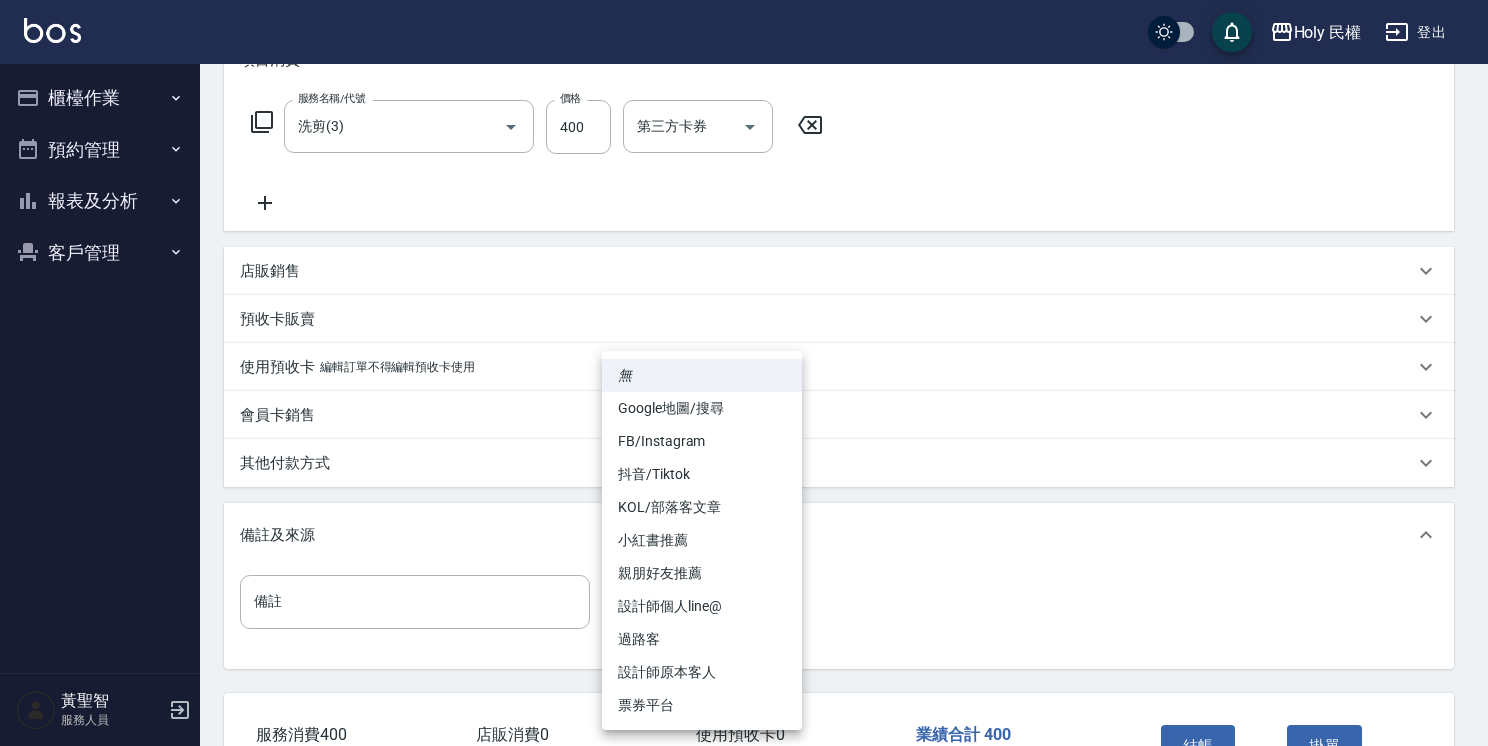 click on "設計師原本客人" at bounding box center (702, 672) 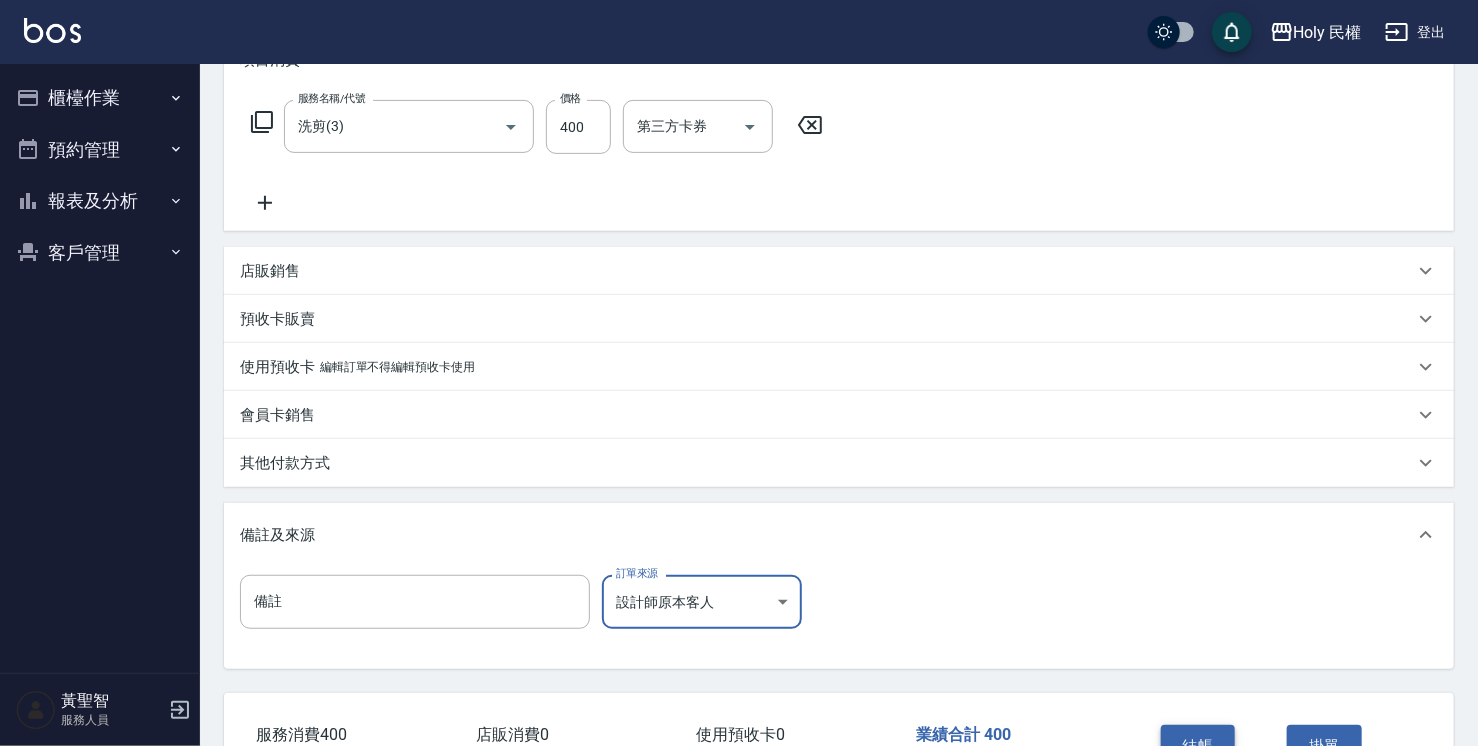 click on "結帳" at bounding box center (1198, 746) 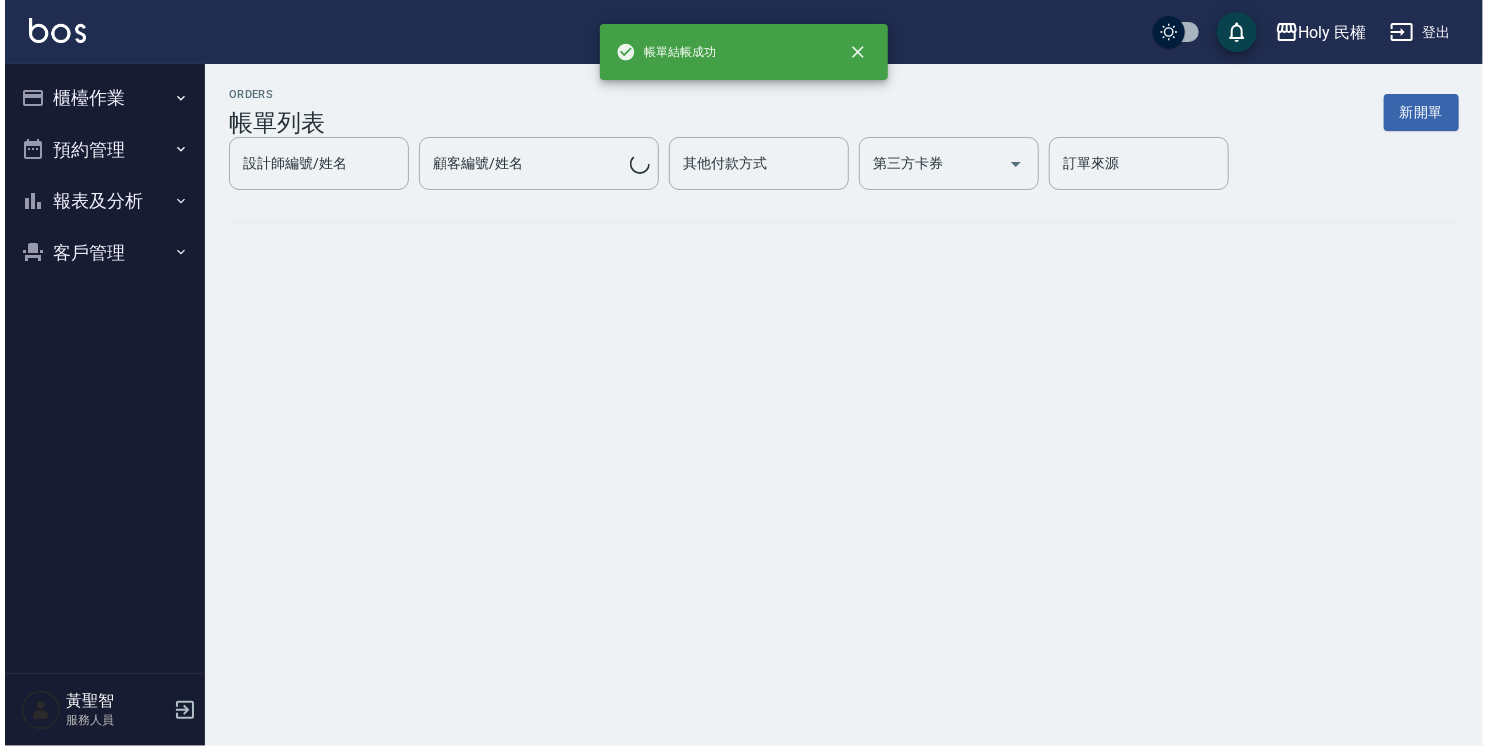 scroll, scrollTop: 0, scrollLeft: 0, axis: both 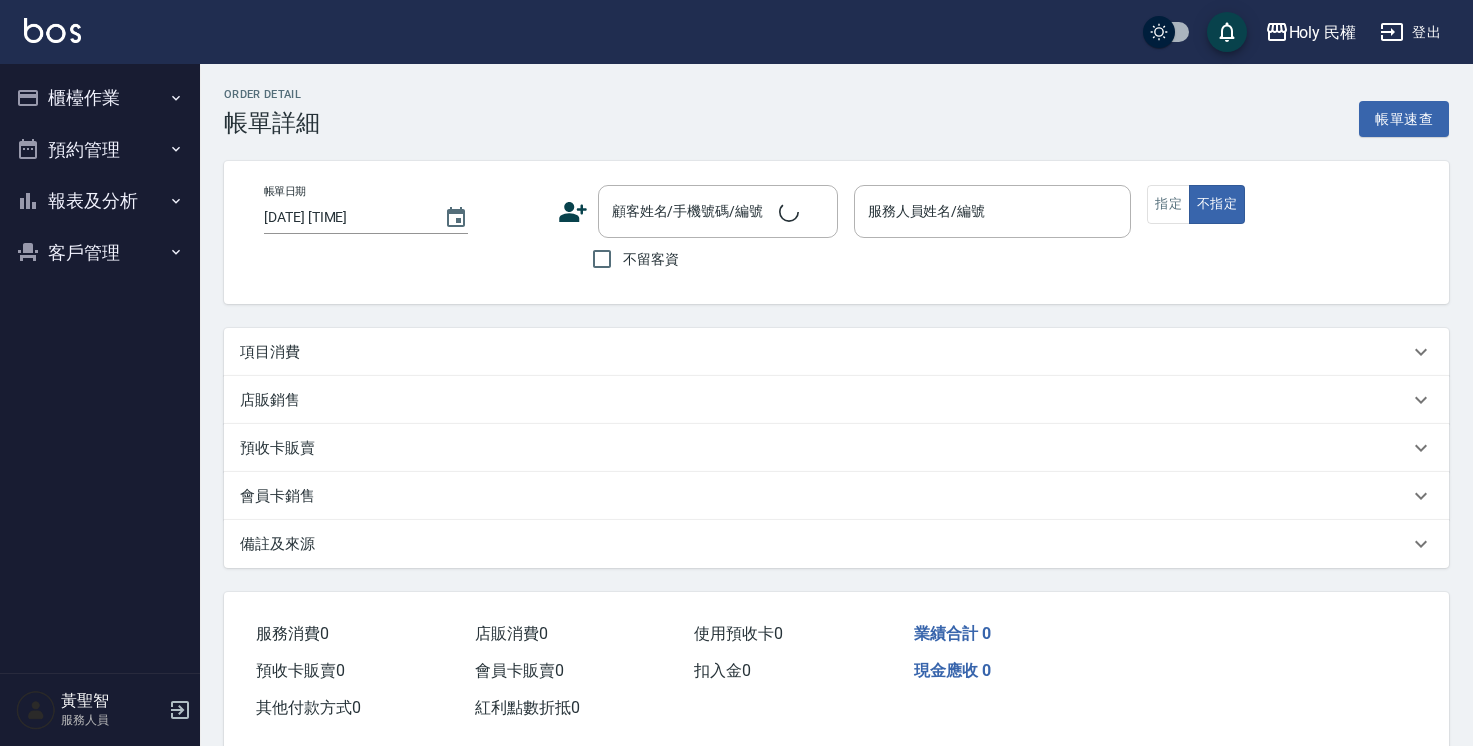 click on "項目消費" at bounding box center [824, 352] 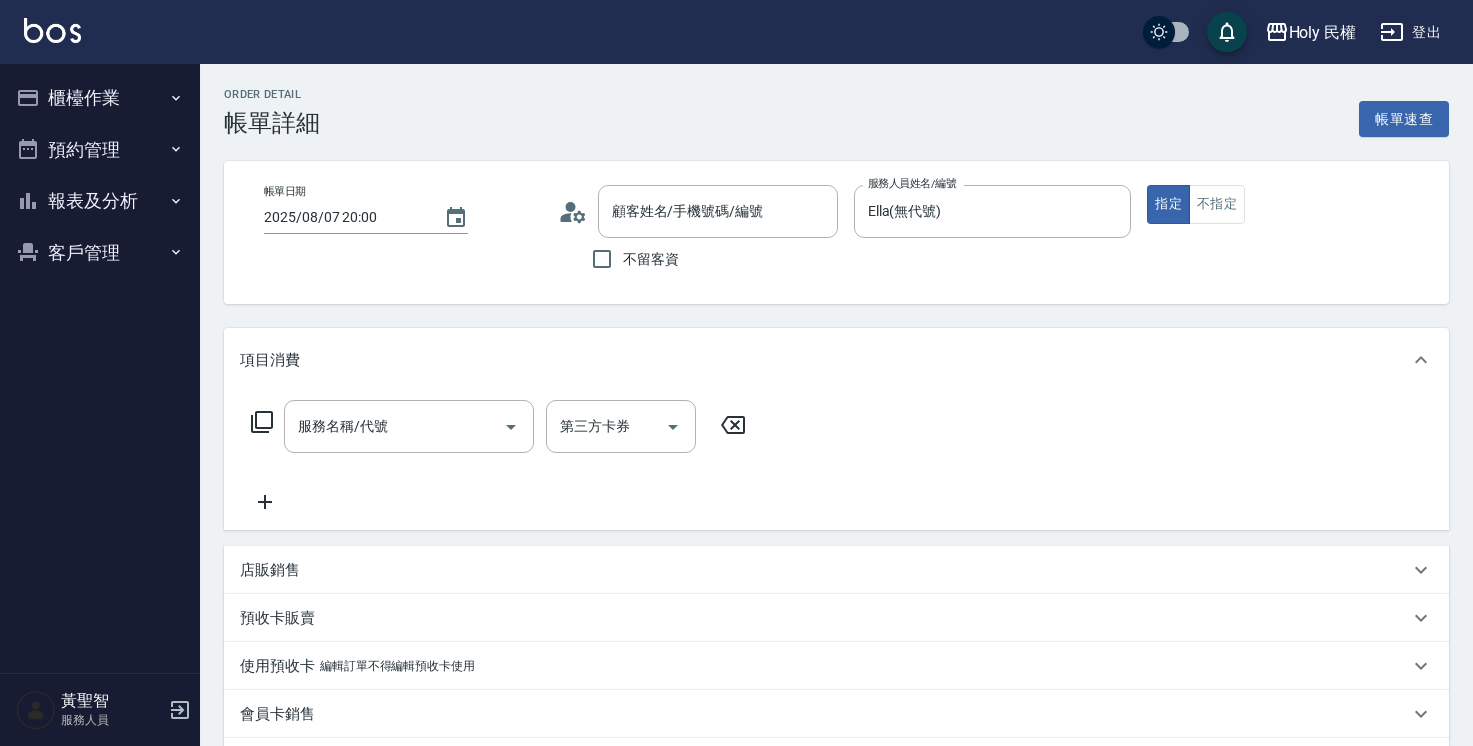 type on "2025/08/07 20:00" 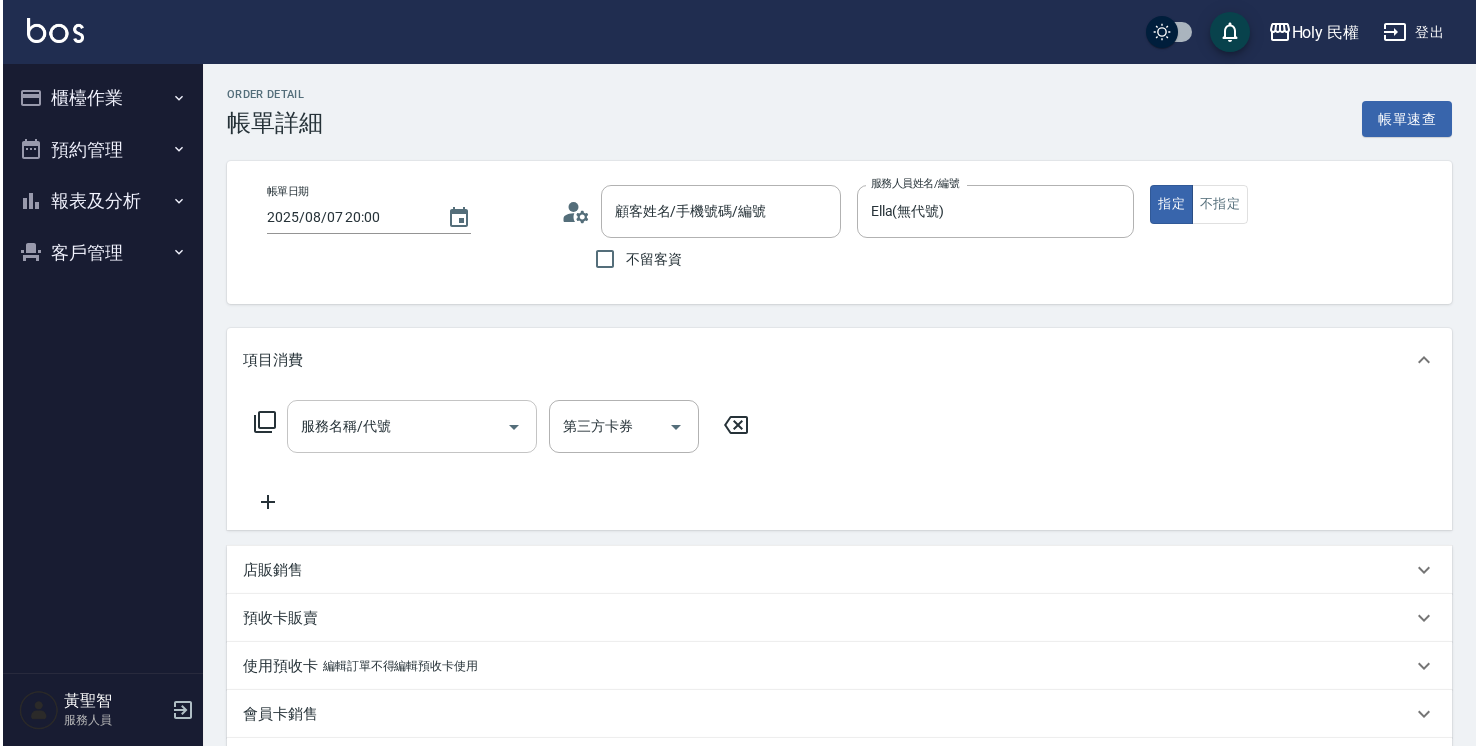 scroll, scrollTop: 0, scrollLeft: 0, axis: both 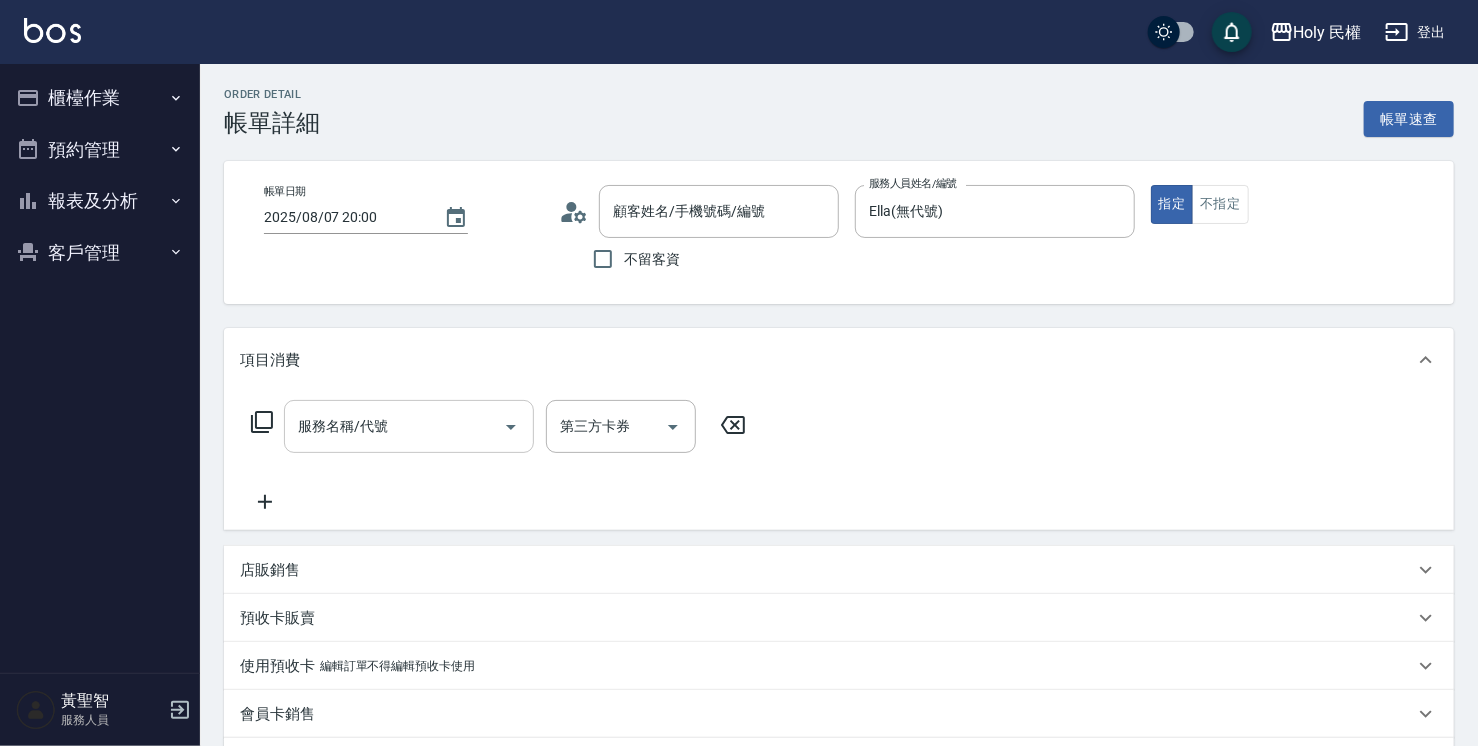 click on "服務名稱/代號 服務名稱/代號" at bounding box center (409, 426) 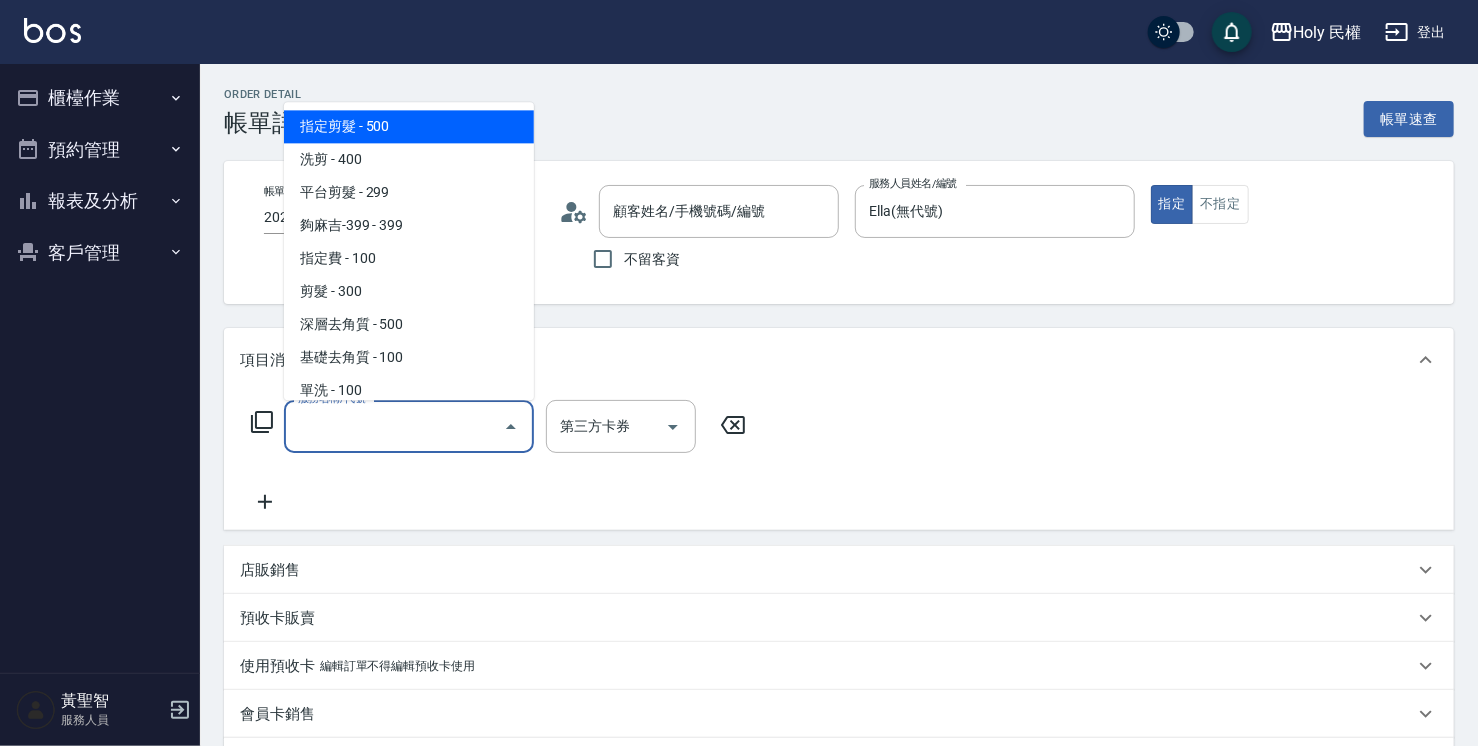 type on "[LAST]/[PHONE]/" 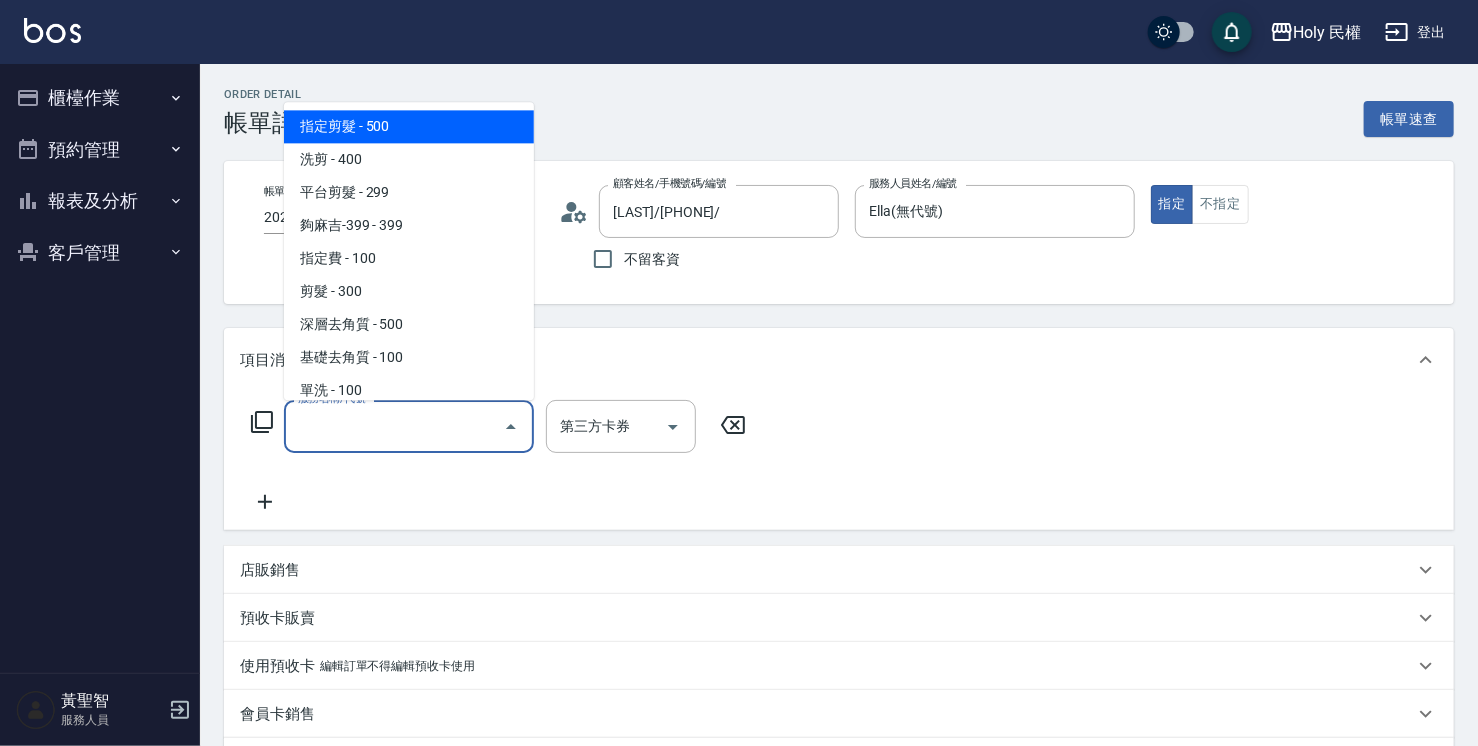 click on "指定剪髮 - 500" at bounding box center (409, 126) 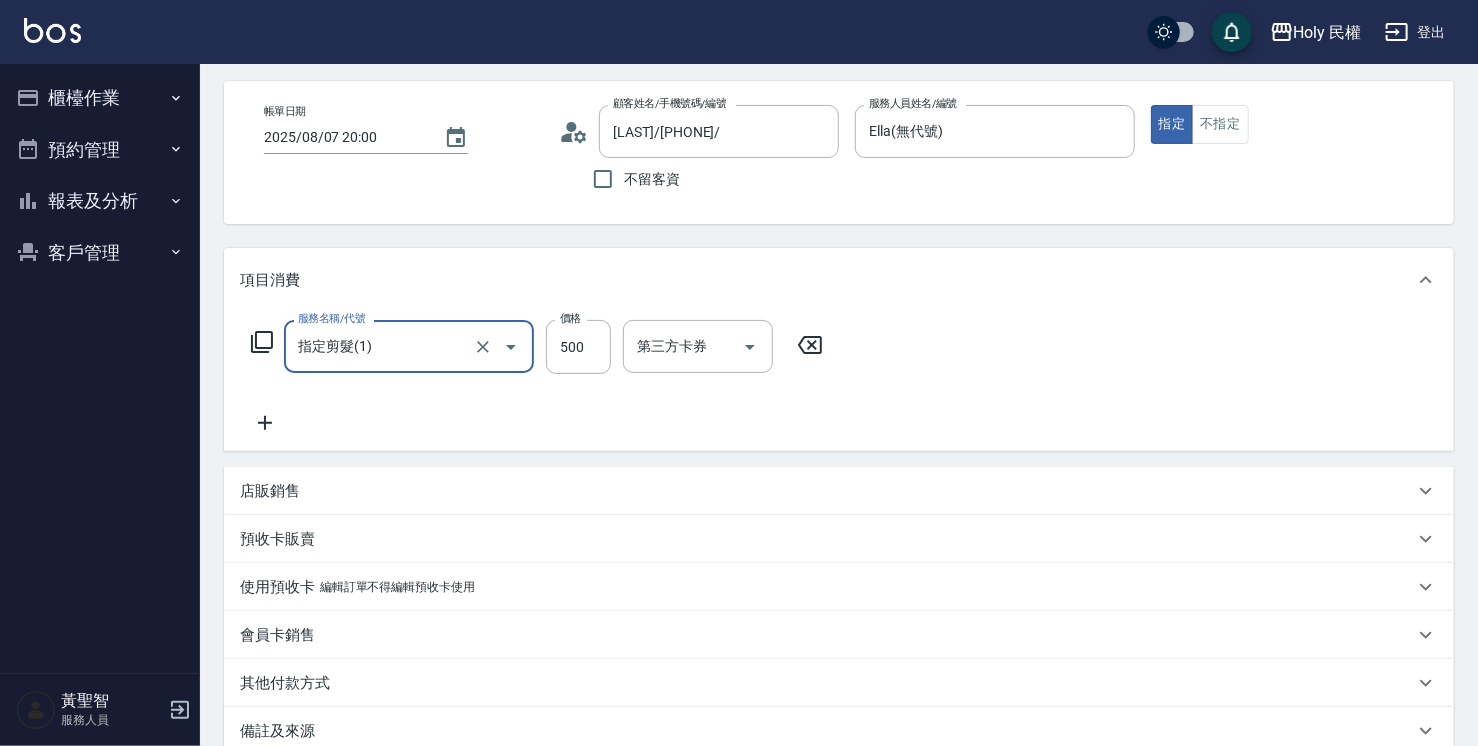 scroll, scrollTop: 200, scrollLeft: 0, axis: vertical 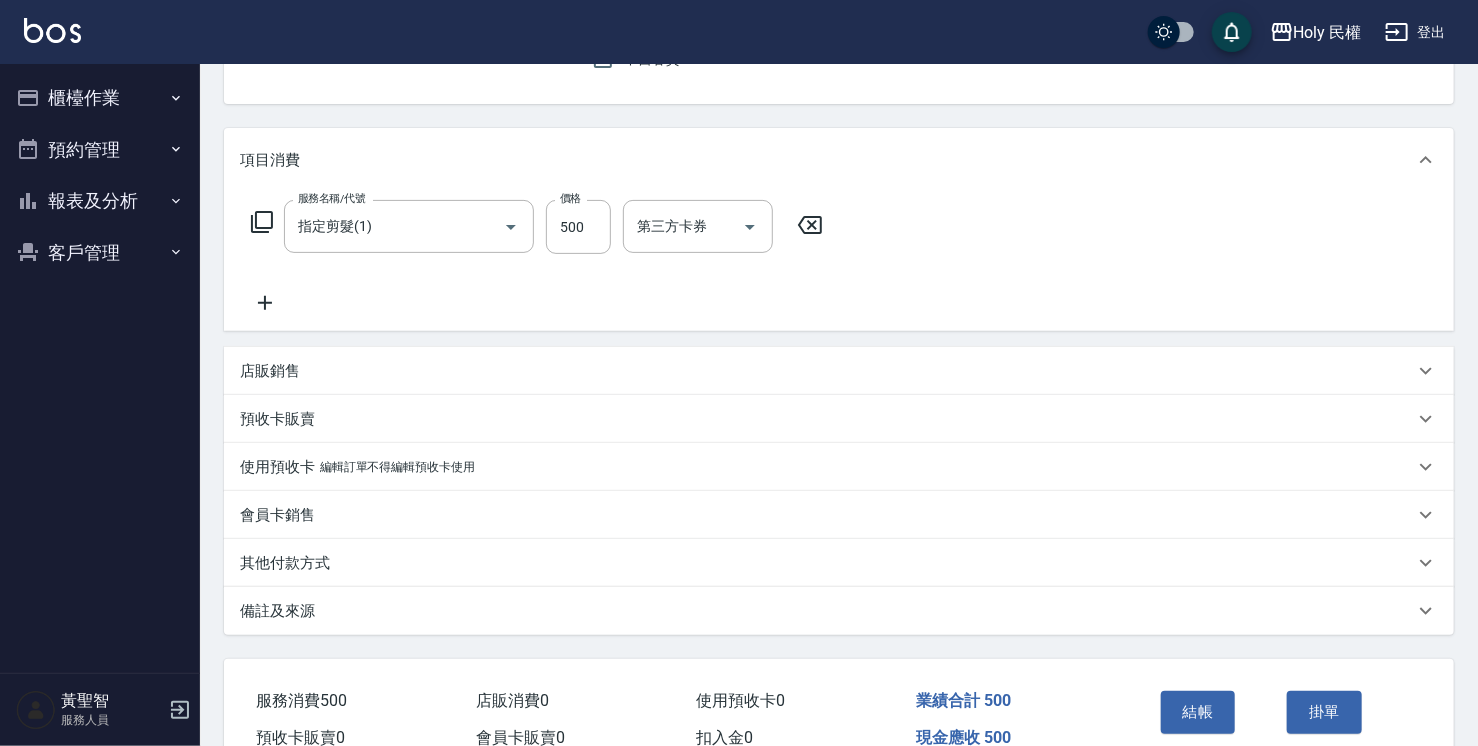 click on "備註及來源" at bounding box center [839, 611] 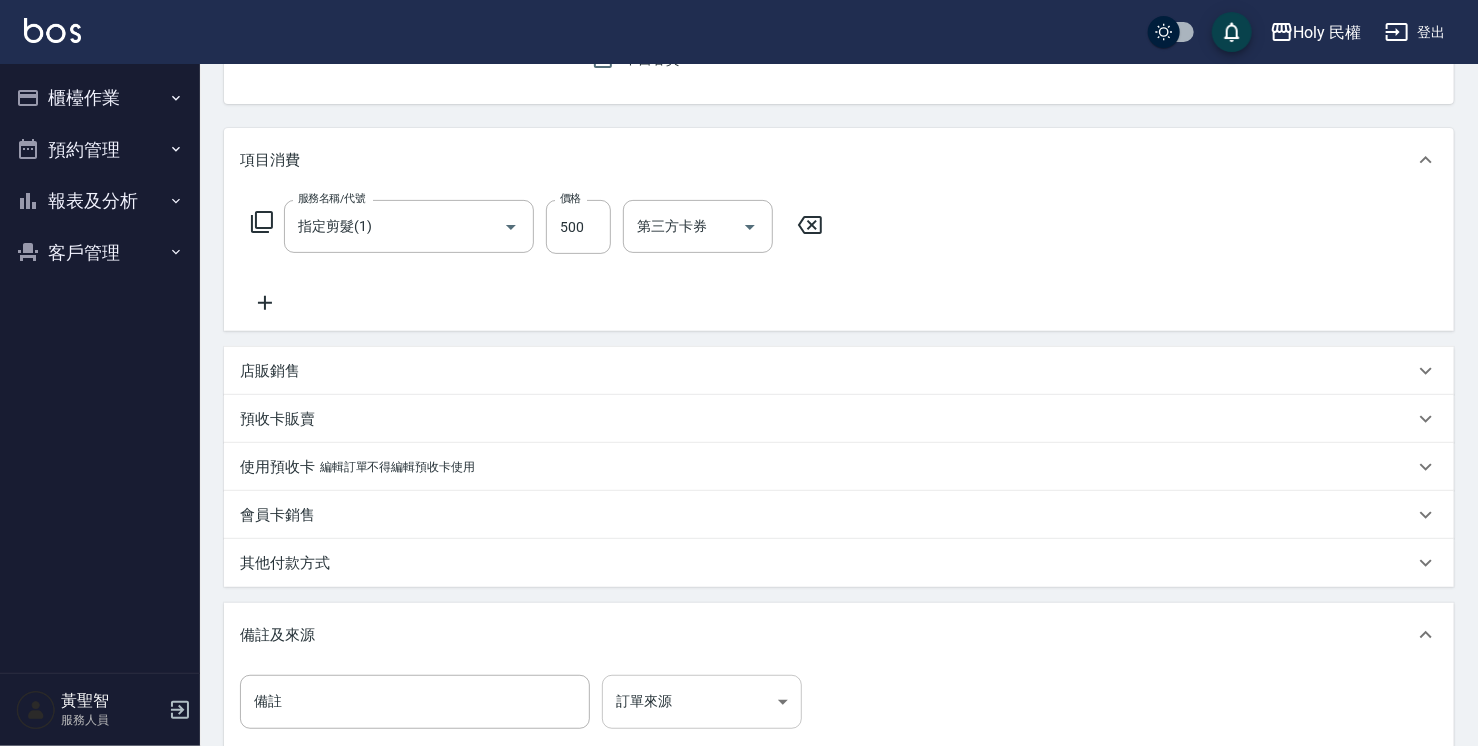 click on "Holy 民權 登出 櫃檯作業 打帳單 帳單列表 營業儀表板 現場電腦打卡 預約管理 預約管理 單日預約紀錄 單週預約紀錄 報表及分析 報表目錄 店家日報表 店家排行榜 設計師日報表 設計師排行榜 商品銷售排行榜 顧客入金餘額表 顧客卡券餘額表 客戶管理 客戶列表 卡券管理 [LAST] 服務人員 Order detail 帳單詳細  帳單速查 帳單日期 [DATE] [TIME] 顧客姓名/手機號碼/編號 [LAST]/[PHONE]/ 顧客姓名/手機號碼/編號 不留客資 服務人員姓名/編號 Ella(無代號) 服務人員姓名/編號 指定 不指定 項目消費 服務名稱/代號 指定剪髮(1) 服務名稱/代號 價格 500 價格 第三方卡券 第三方卡券 店販銷售 服務人員姓名/編號 服務人員姓名/編號 商品代號/名稱 商品代號/名稱 預收卡販賣 卡券名稱/代號 卡券名稱/代號 使用預收卡 編輯訂單不得編輯預收卡使用 卡券名稱/代號 卡券名稱/代號 會員卡銷售 0" at bounding box center [739, 388] 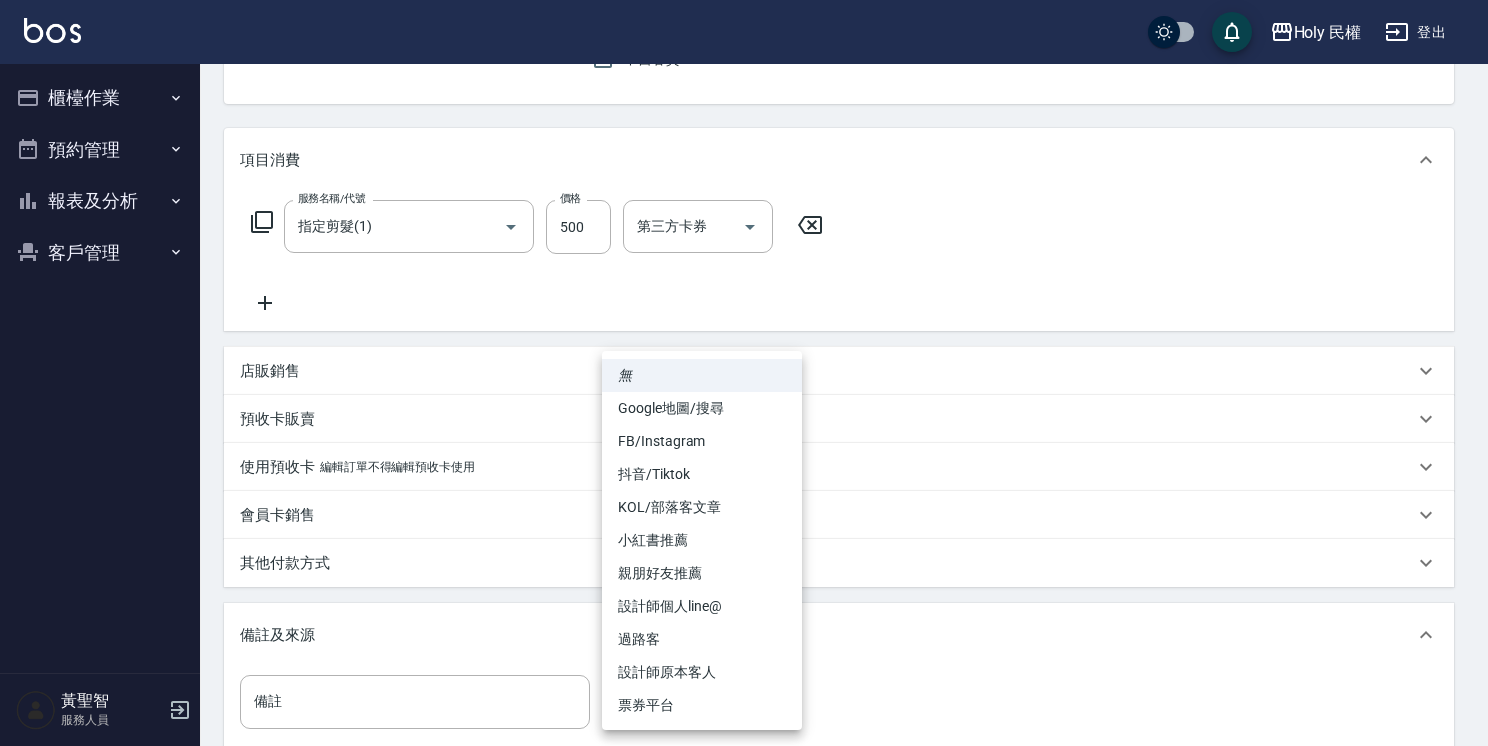 click on "設計師原本客人" at bounding box center [702, 672] 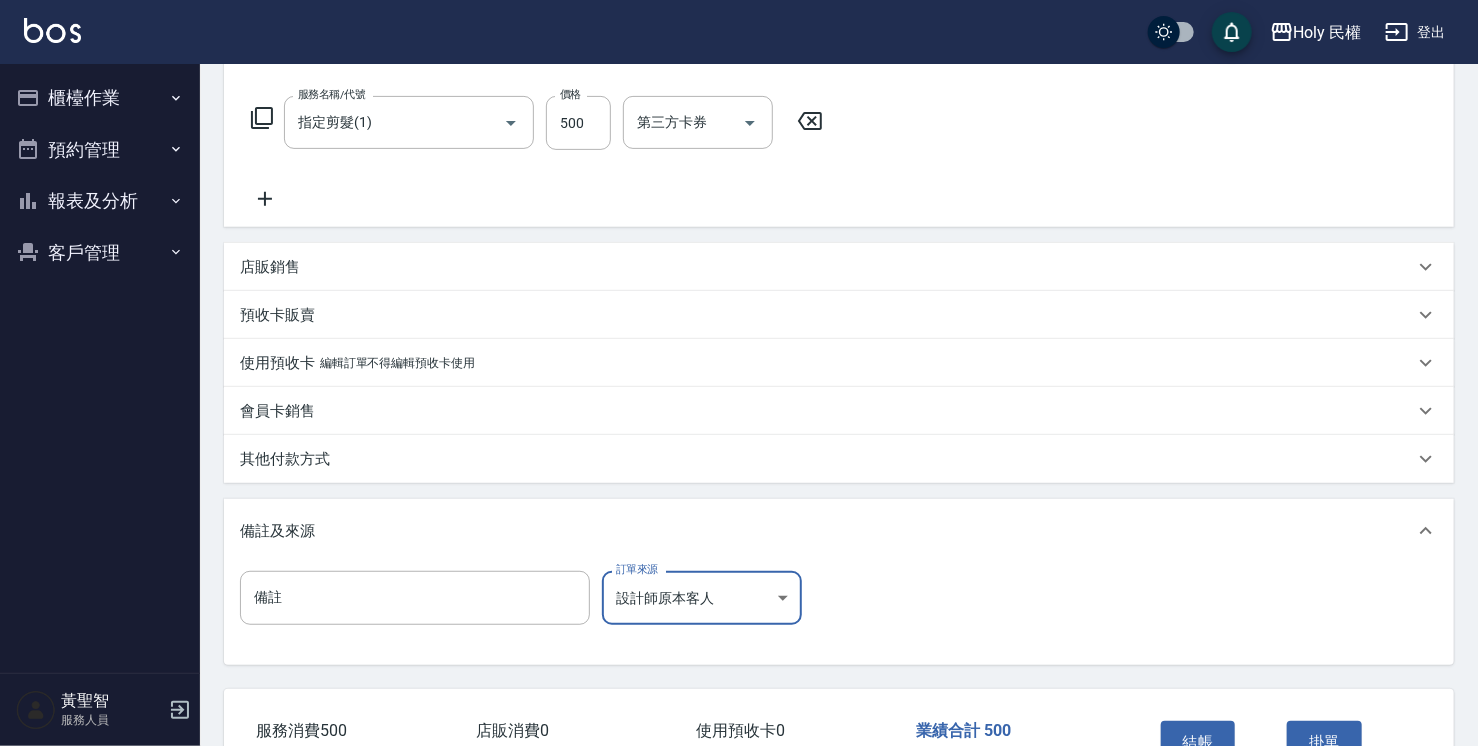 scroll, scrollTop: 436, scrollLeft: 0, axis: vertical 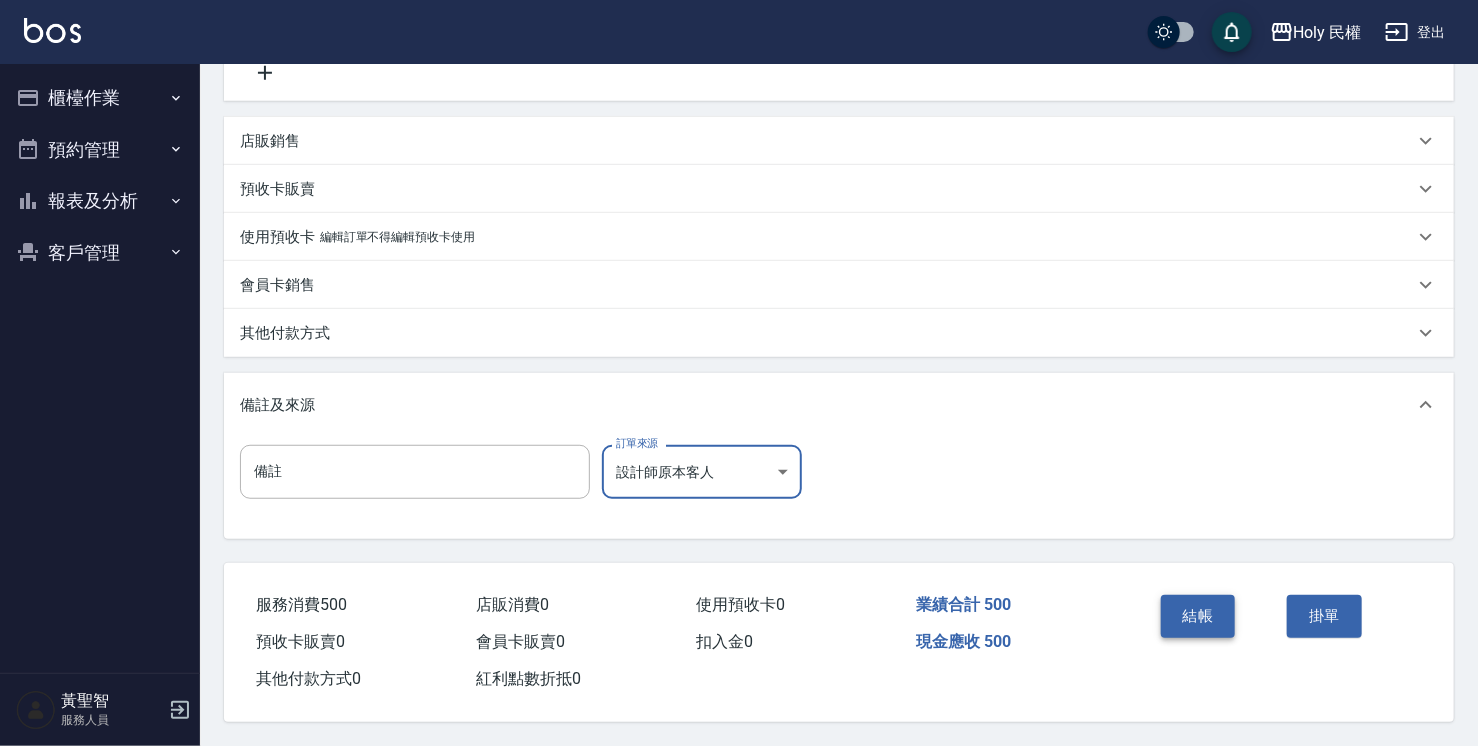 click on "結帳" at bounding box center [1198, 616] 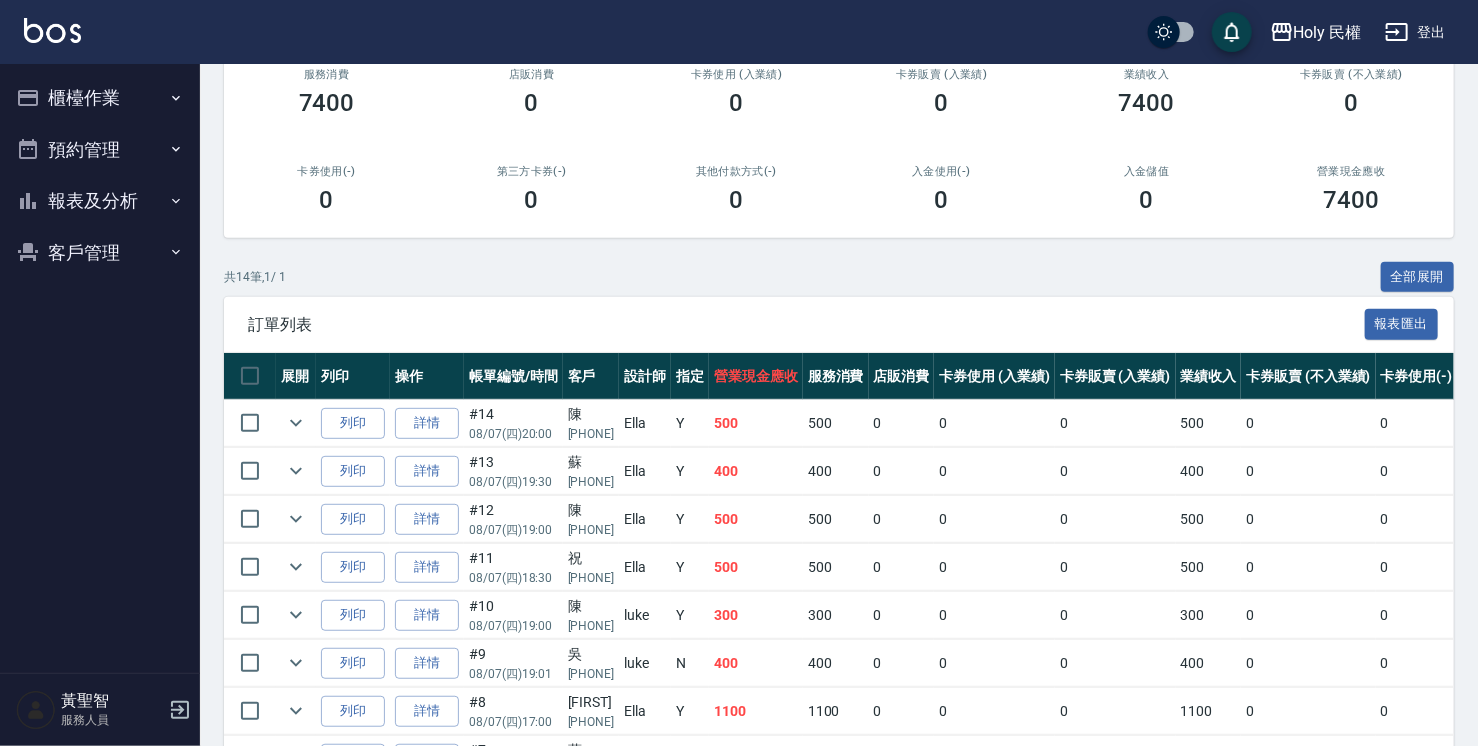 scroll, scrollTop: 300, scrollLeft: 0, axis: vertical 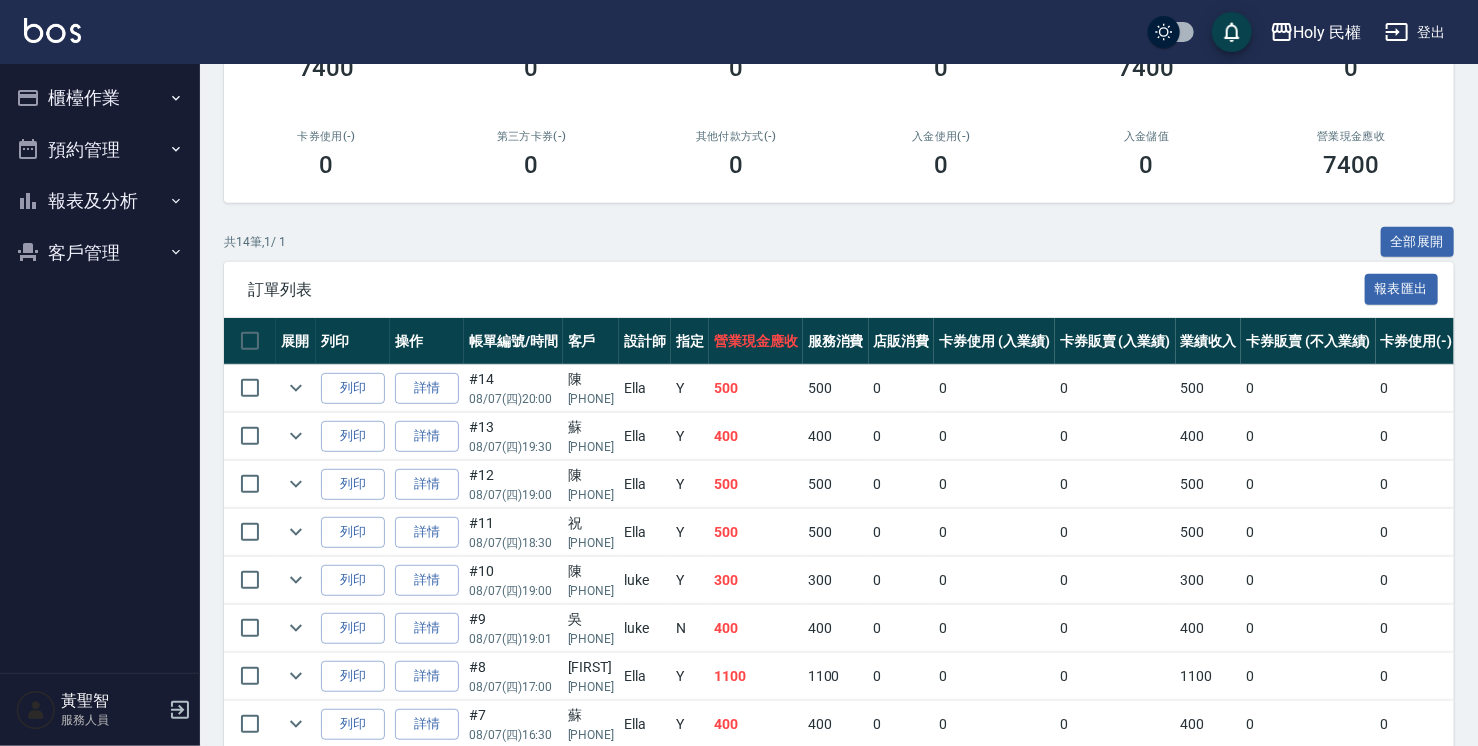 click on "預約管理" at bounding box center [100, 150] 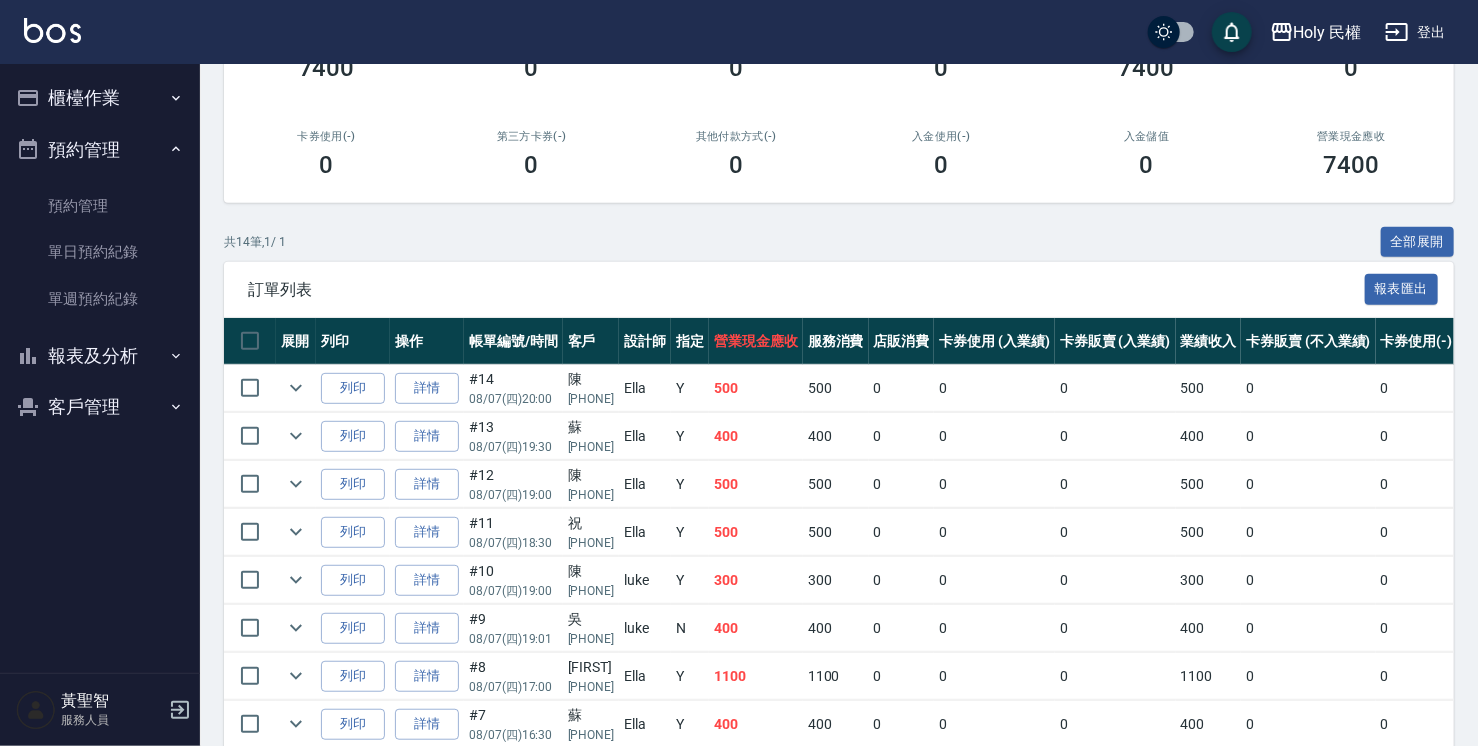 click on "櫃檯作業" at bounding box center (100, 98) 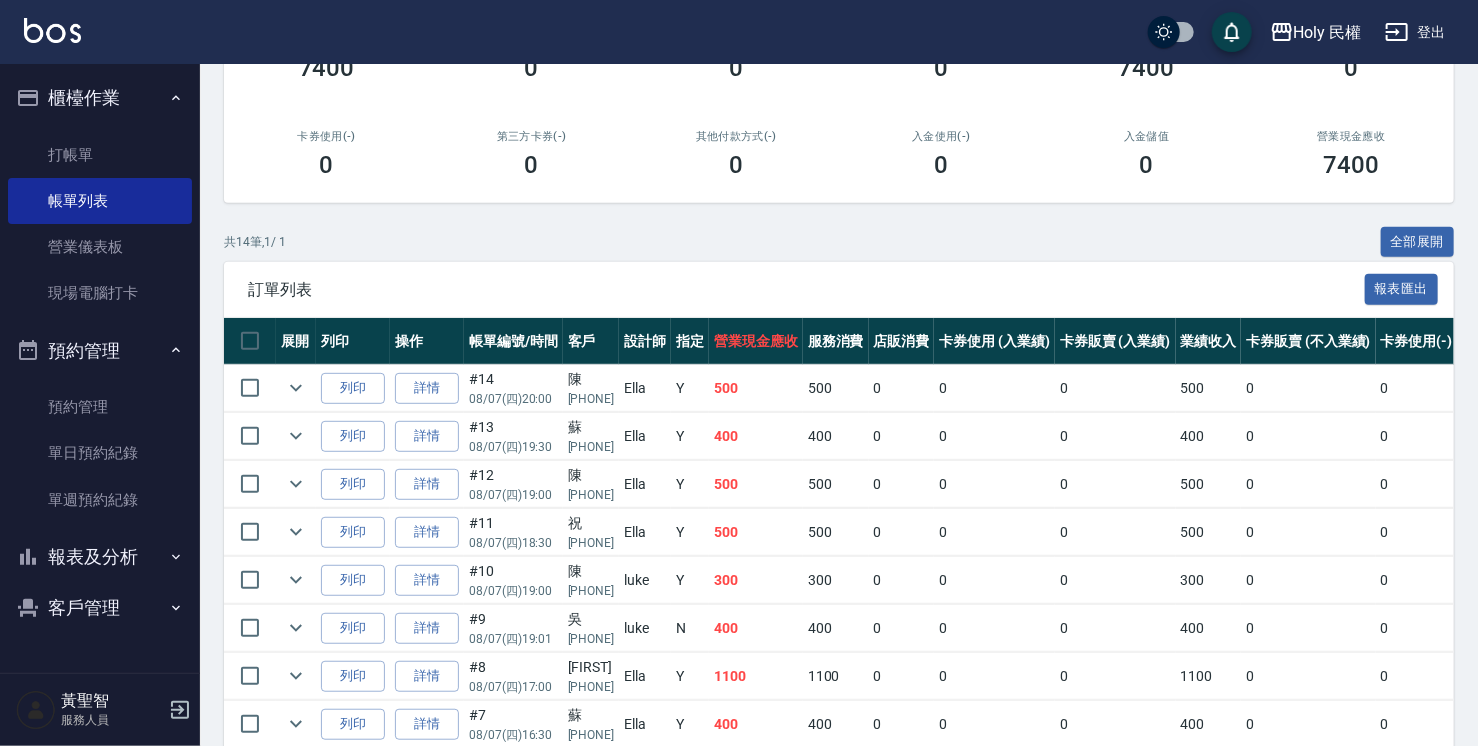 click on "共  14  筆,  1  /   1 全部展開" at bounding box center (839, 242) 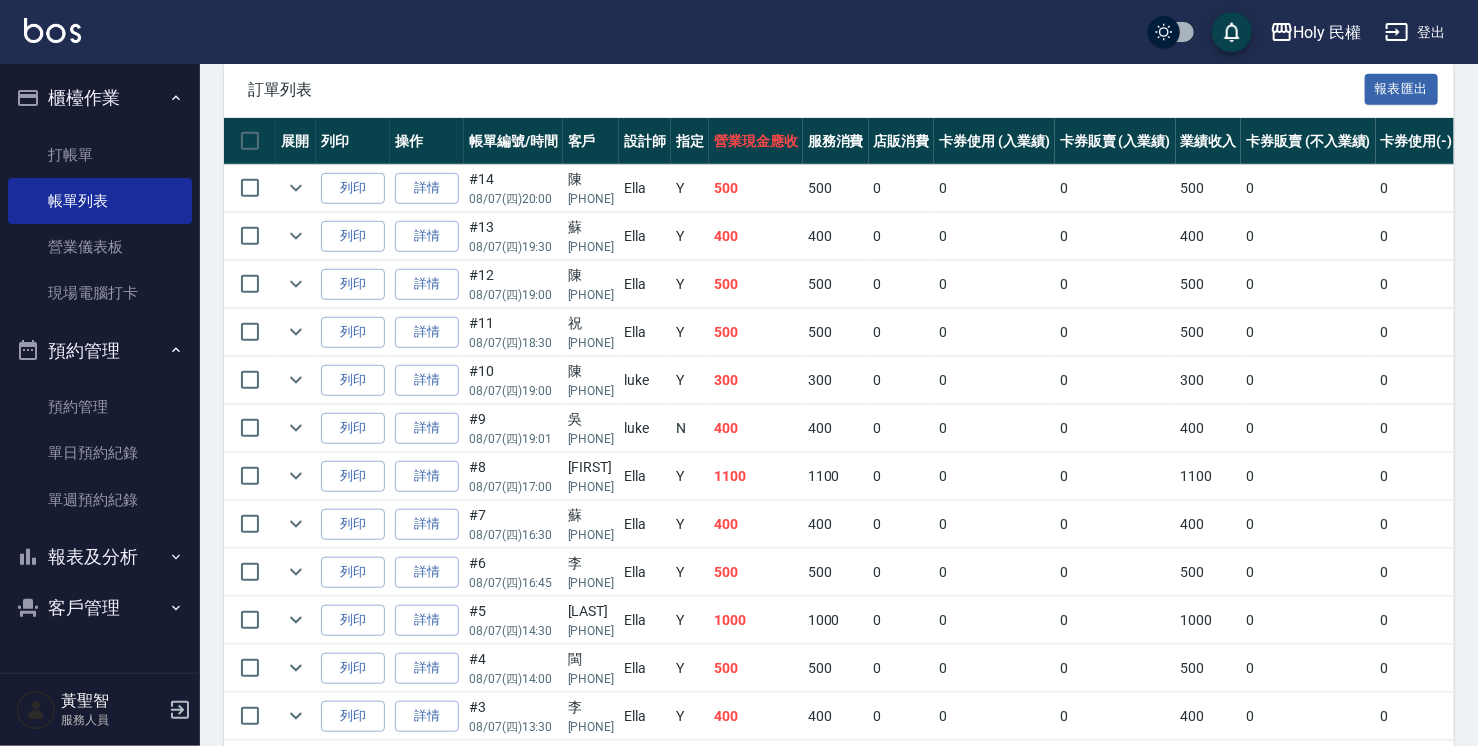 scroll, scrollTop: 600, scrollLeft: 0, axis: vertical 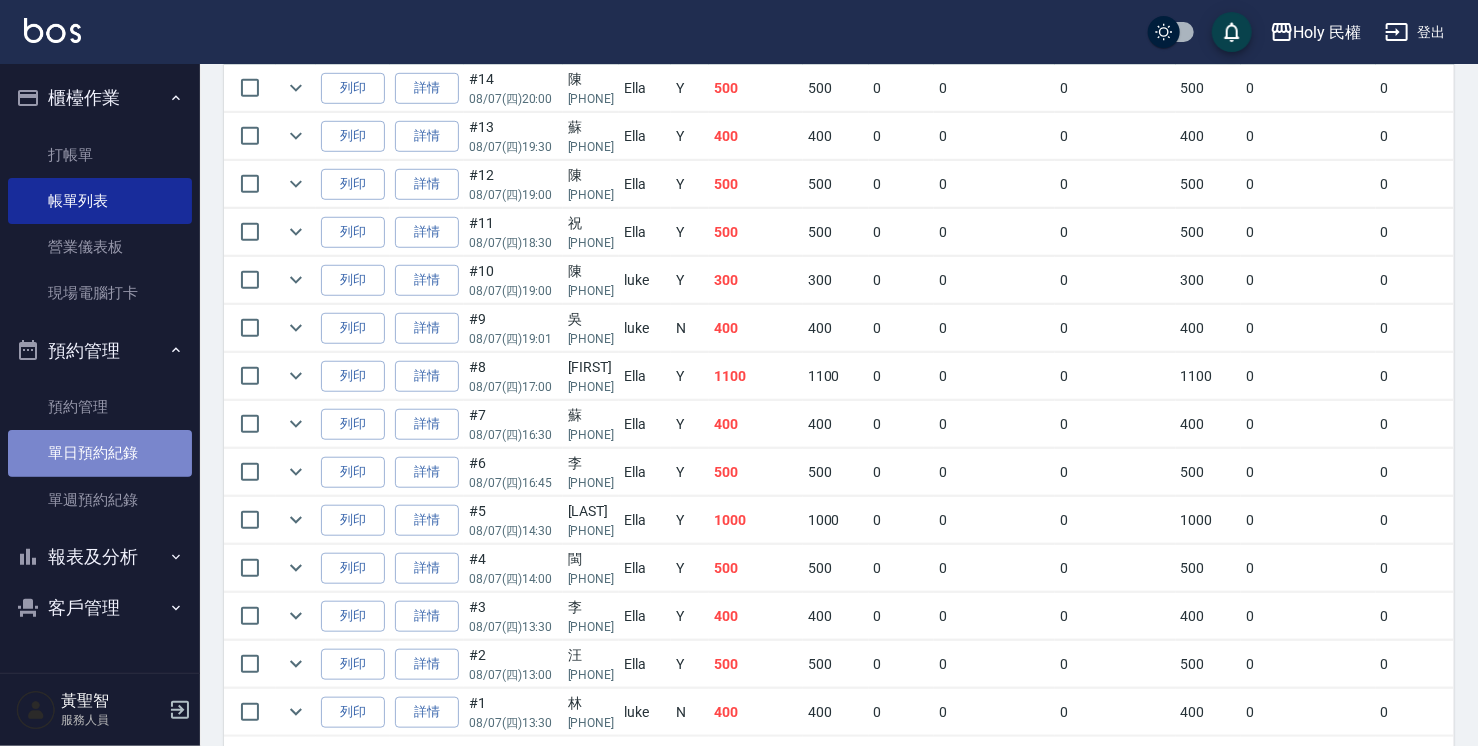 click on "單日預約紀錄" at bounding box center [100, 453] 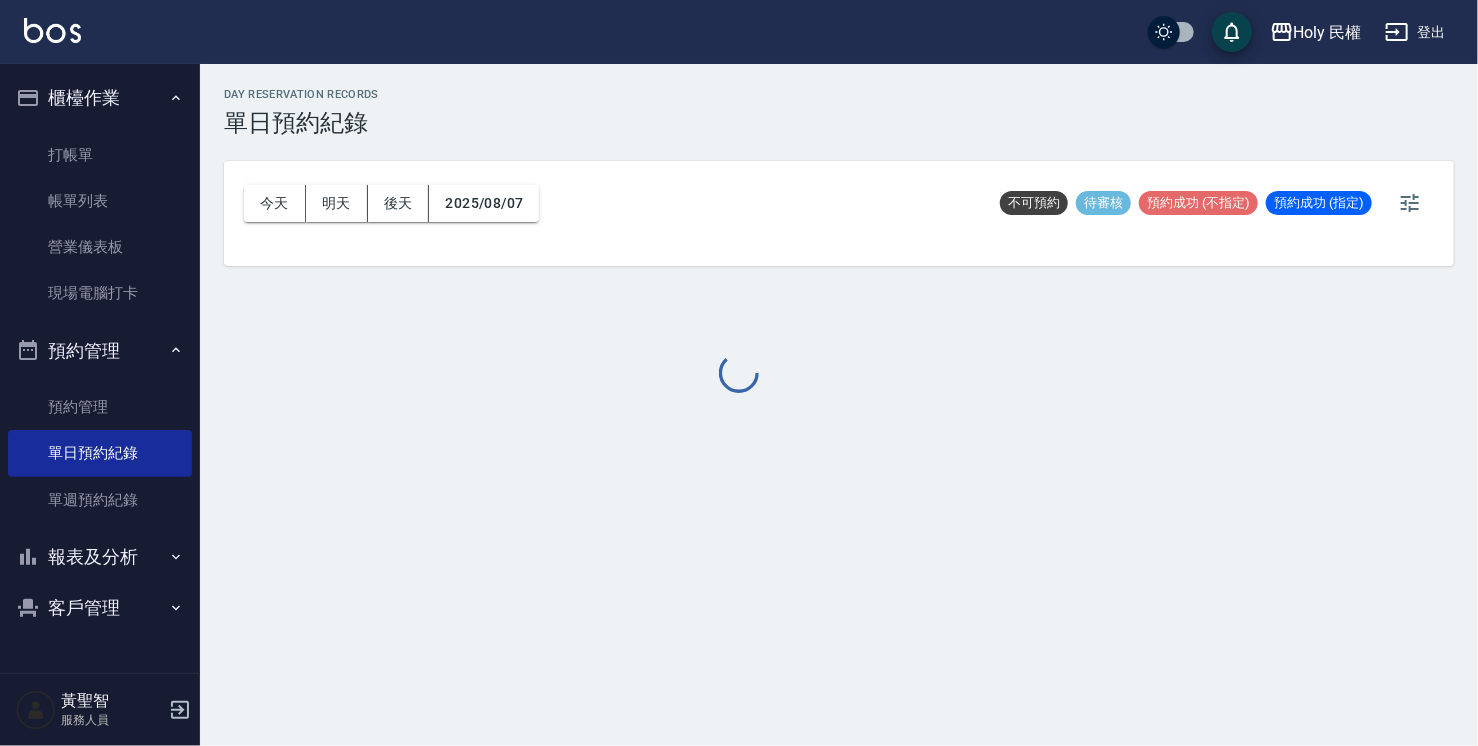 scroll, scrollTop: 0, scrollLeft: 0, axis: both 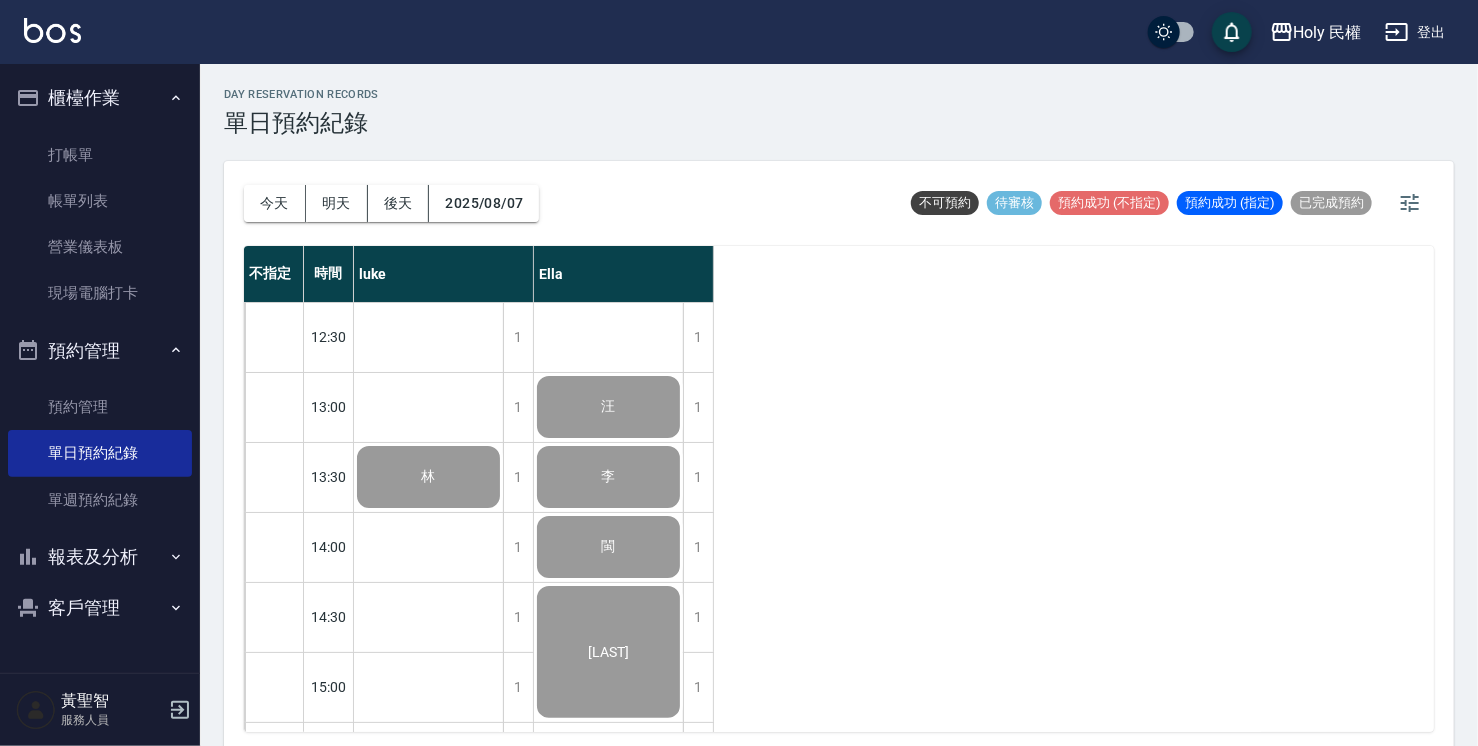 click on "報表及分析" at bounding box center [100, 557] 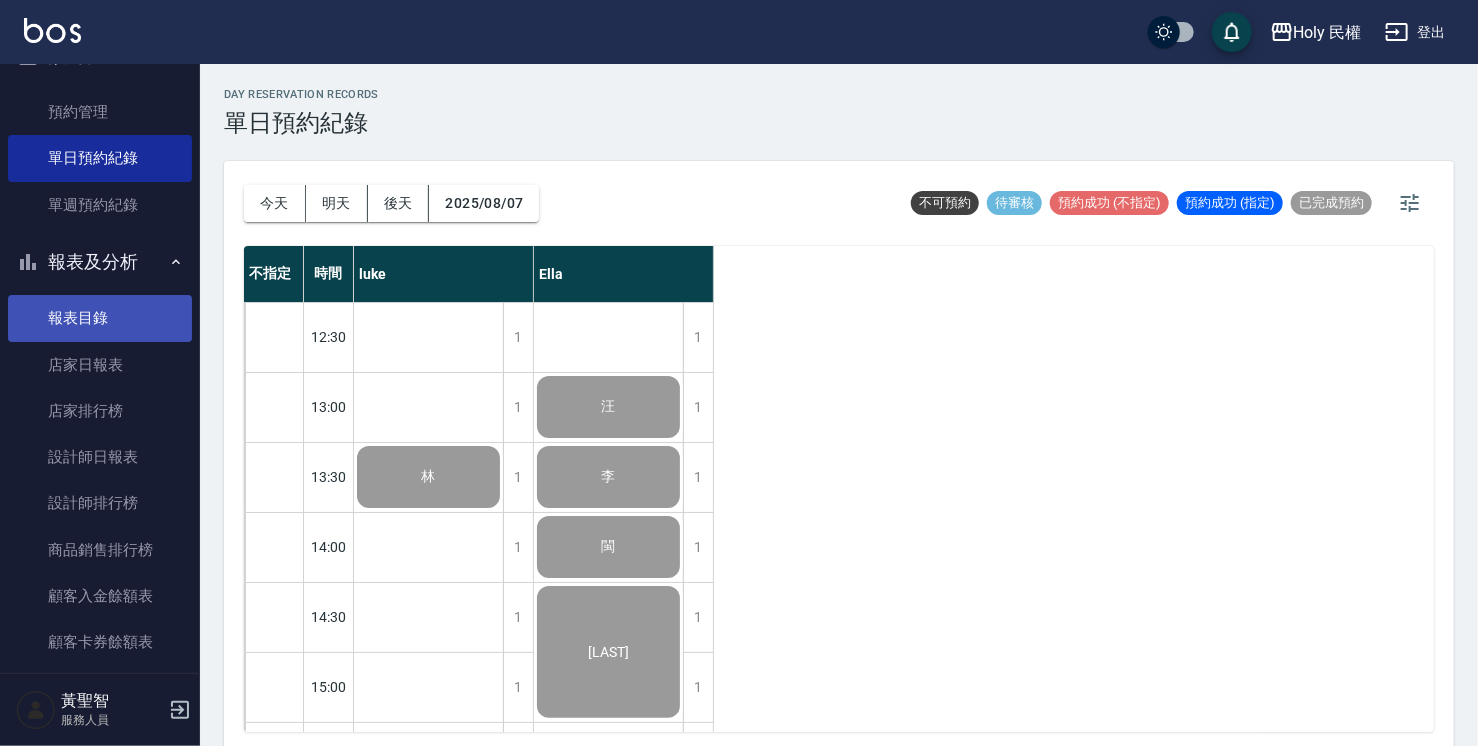 scroll, scrollTop: 300, scrollLeft: 0, axis: vertical 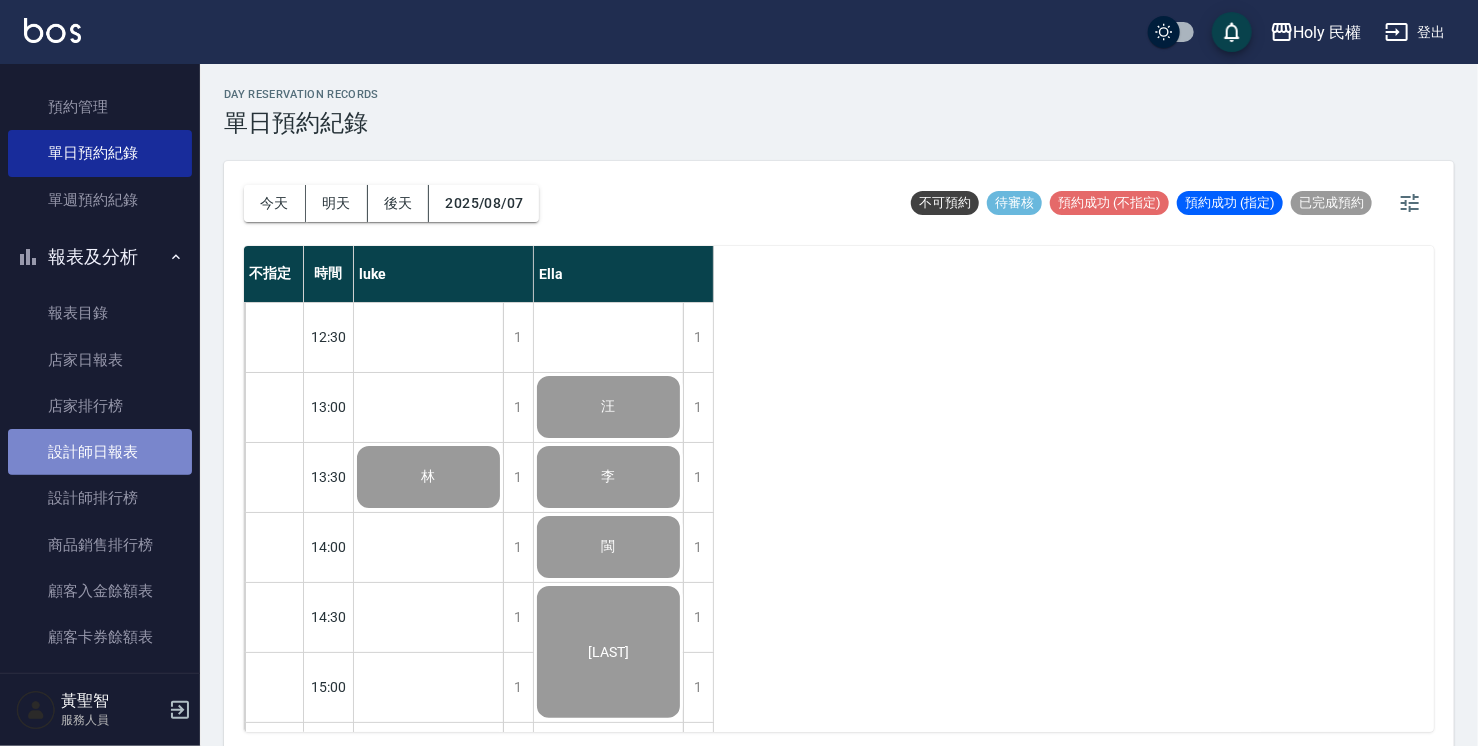click on "設計師日報表" at bounding box center (100, 452) 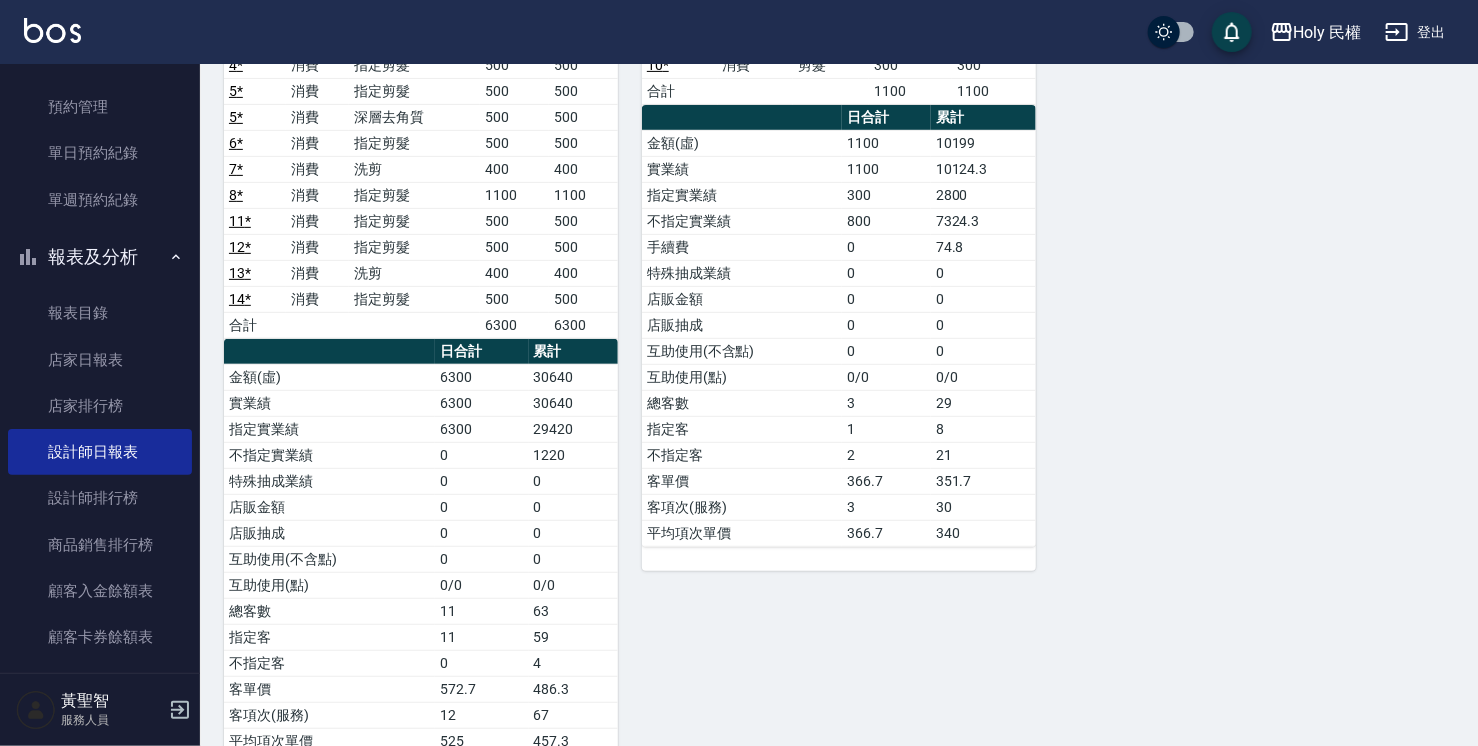 scroll, scrollTop: 349, scrollLeft: 0, axis: vertical 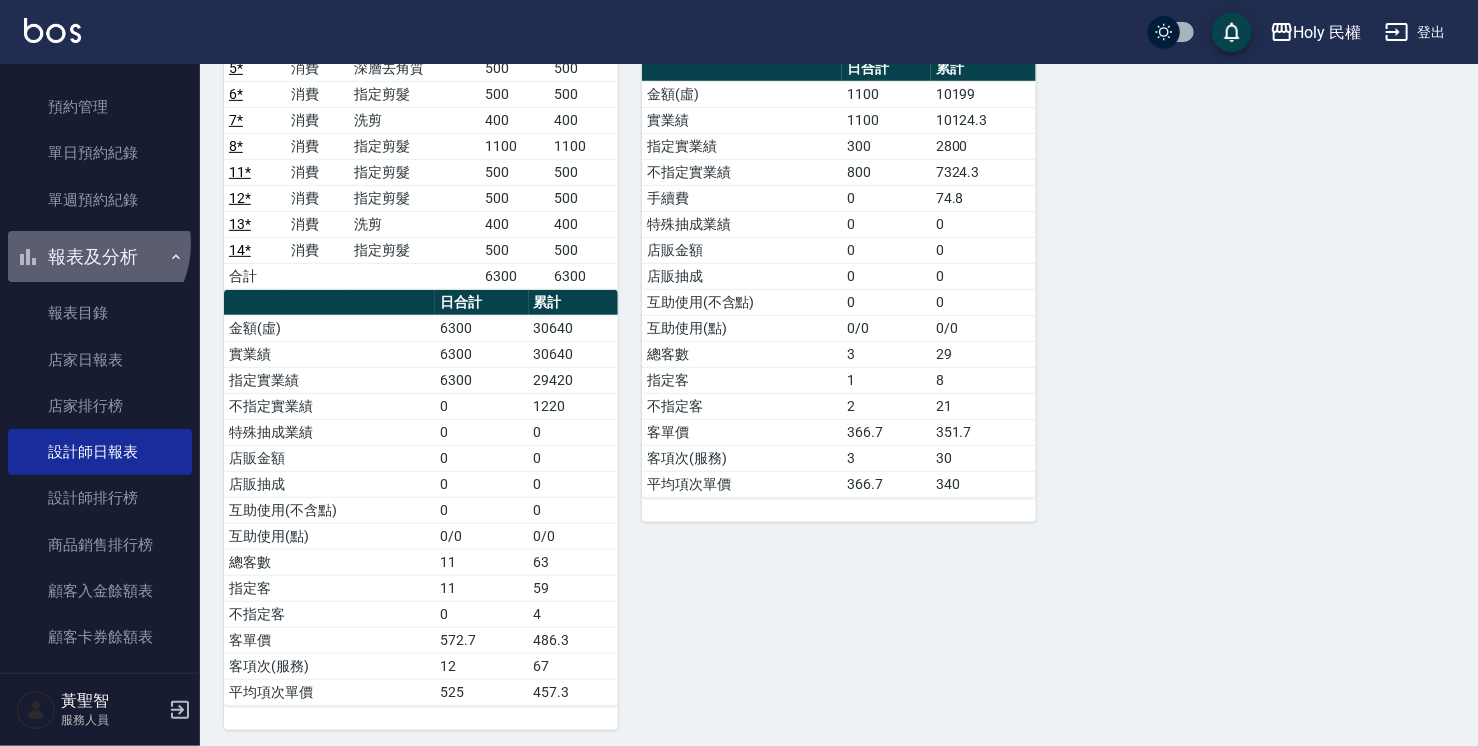 click on "報表及分析" at bounding box center [100, 257] 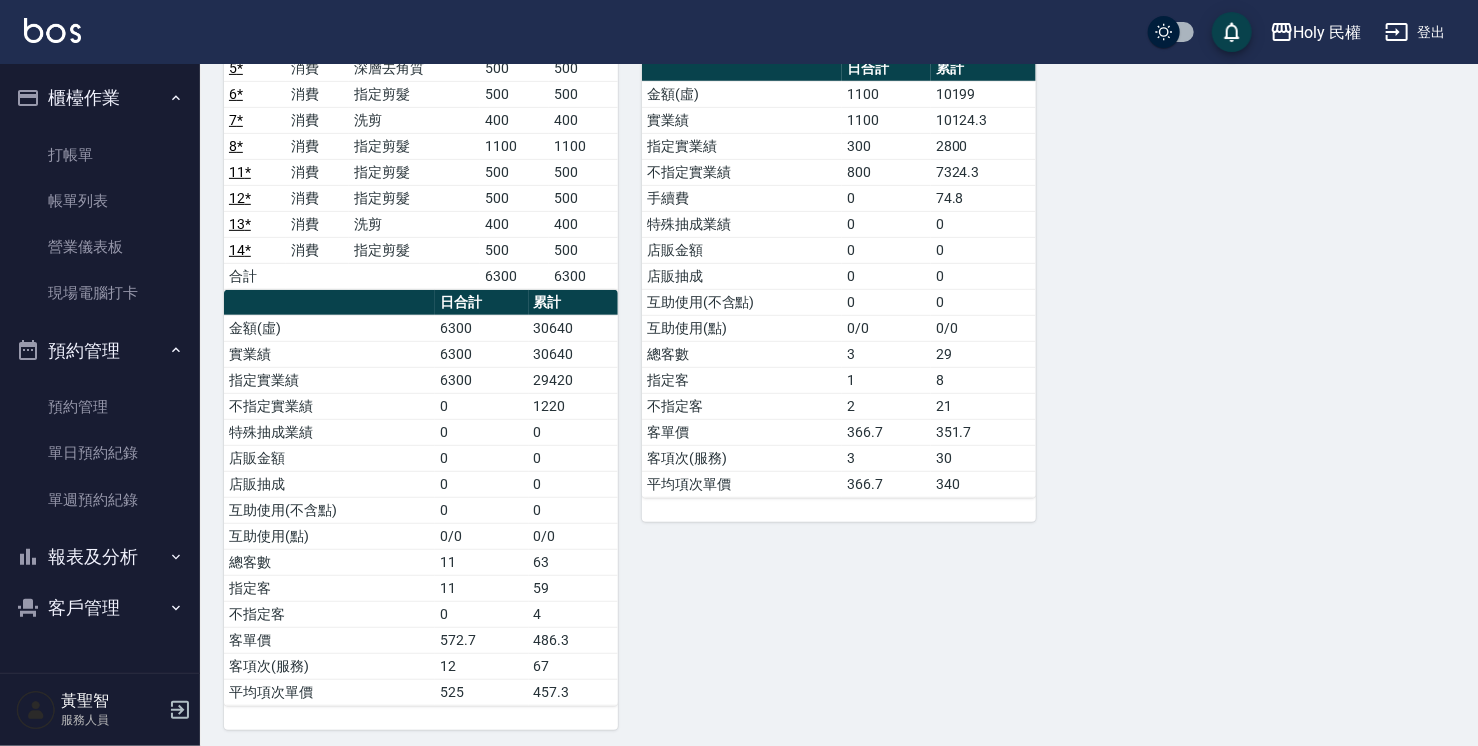scroll, scrollTop: 0, scrollLeft: 0, axis: both 